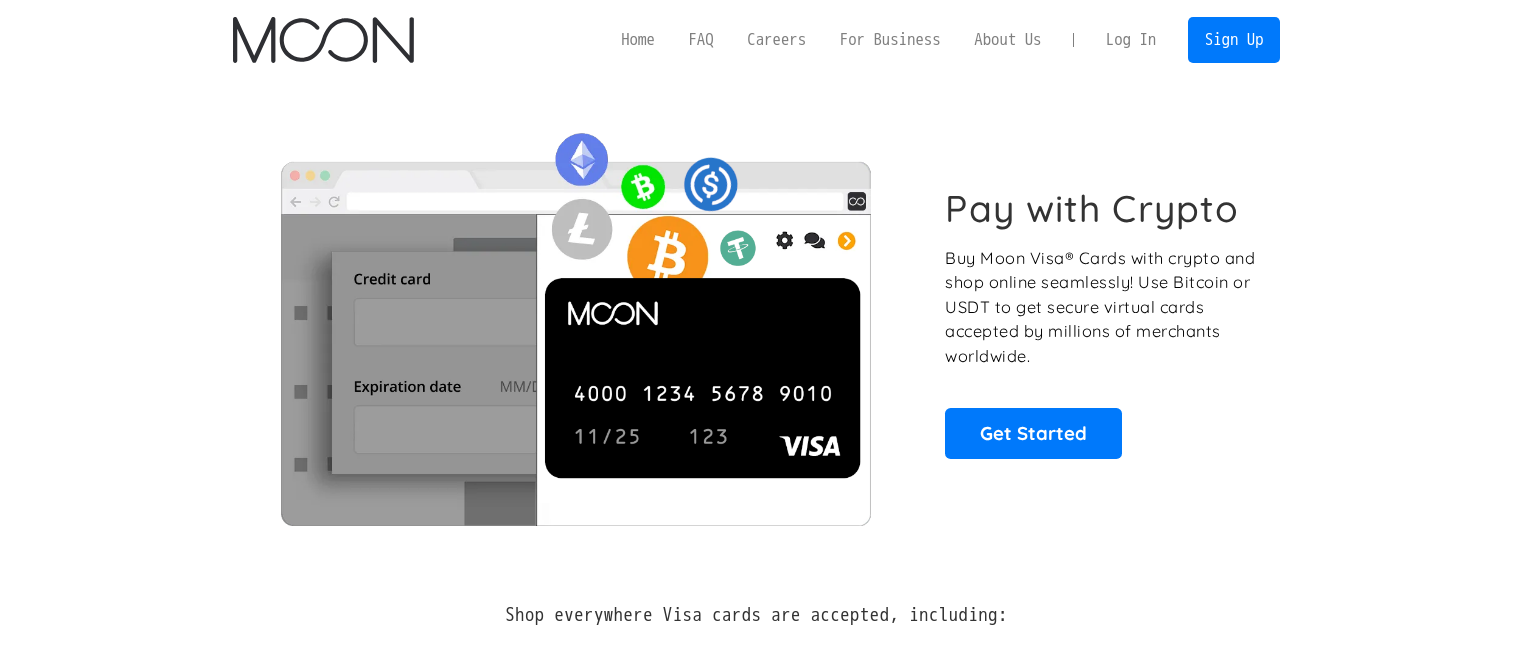 scroll, scrollTop: 0, scrollLeft: 0, axis: both 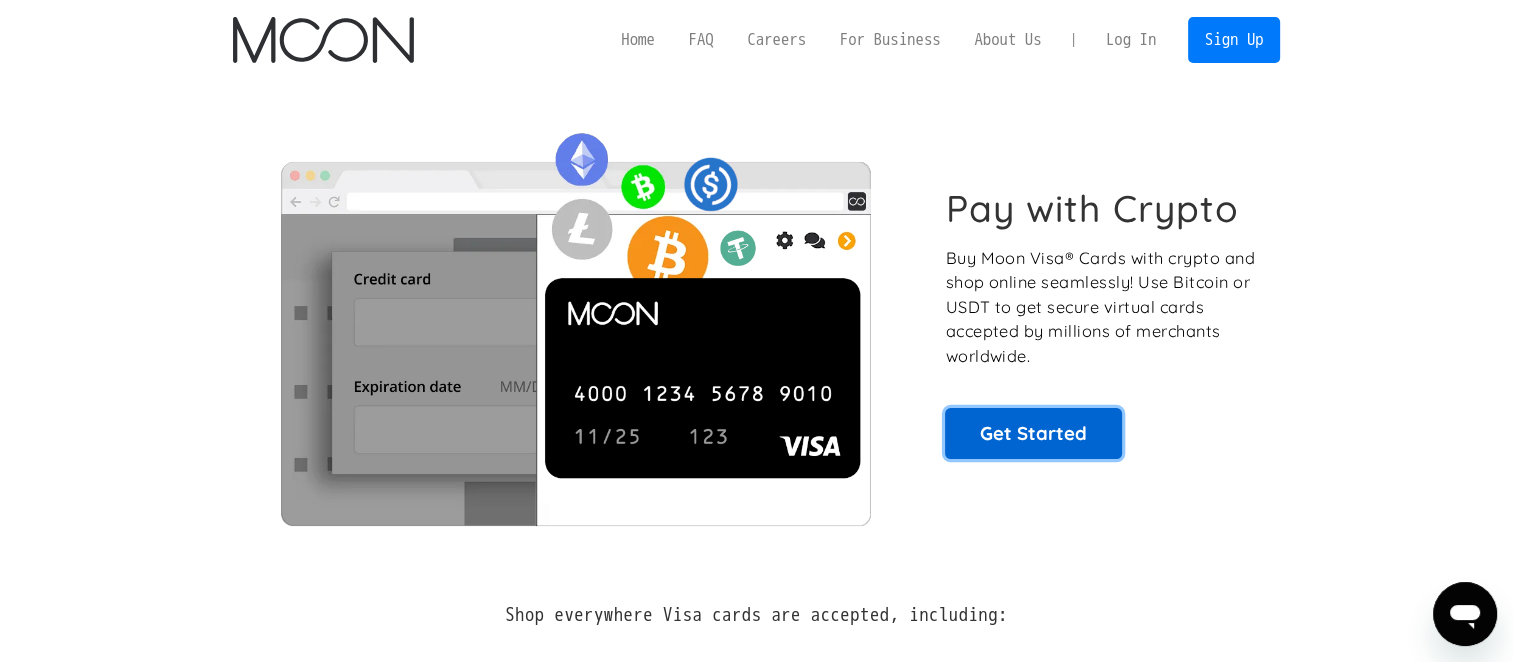 click on "Get Started" at bounding box center (1033, 433) 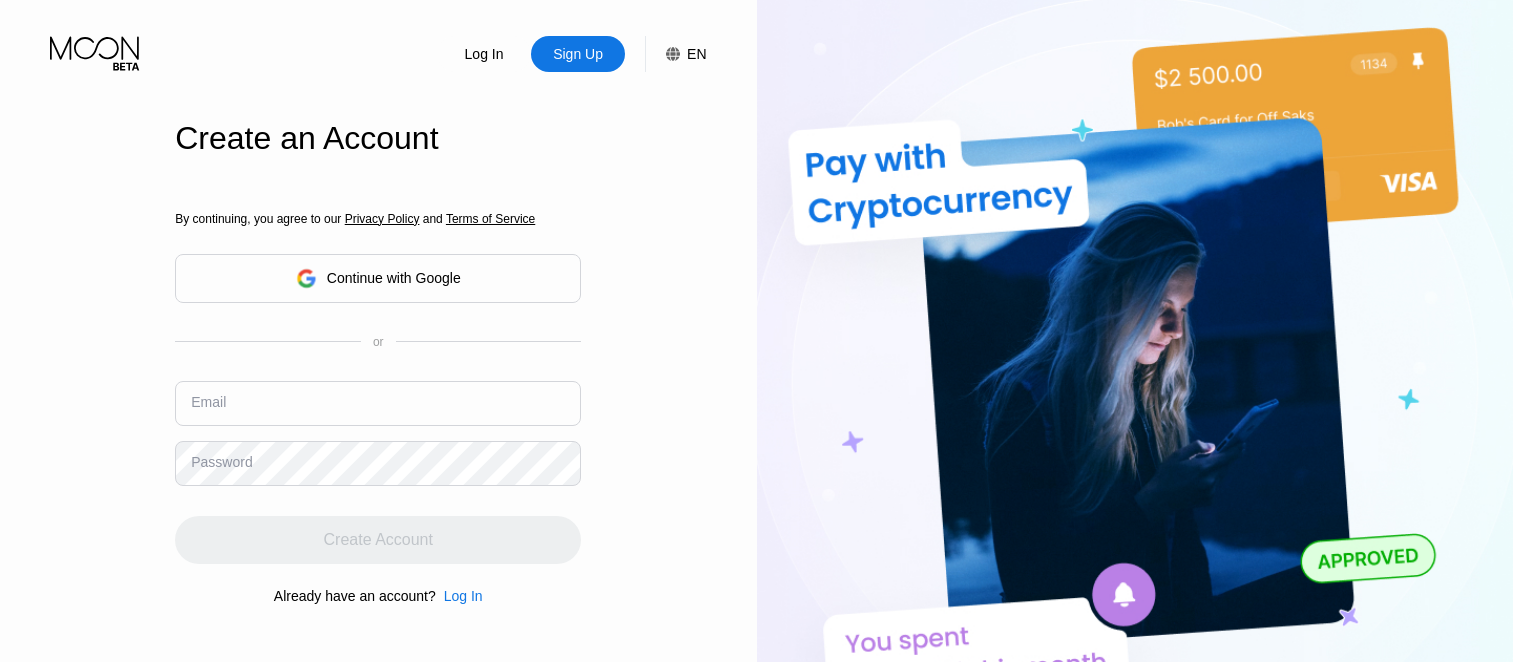 scroll, scrollTop: 0, scrollLeft: 0, axis: both 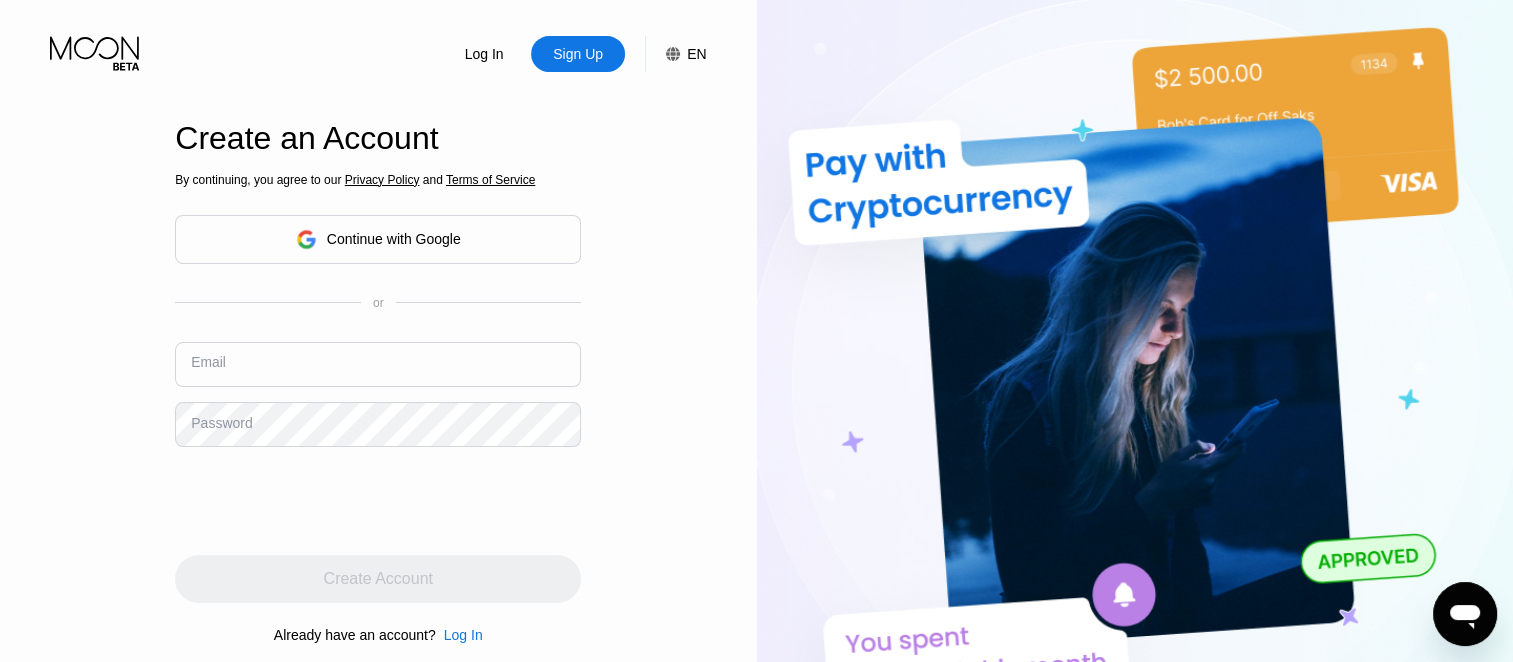 click at bounding box center (378, 364) 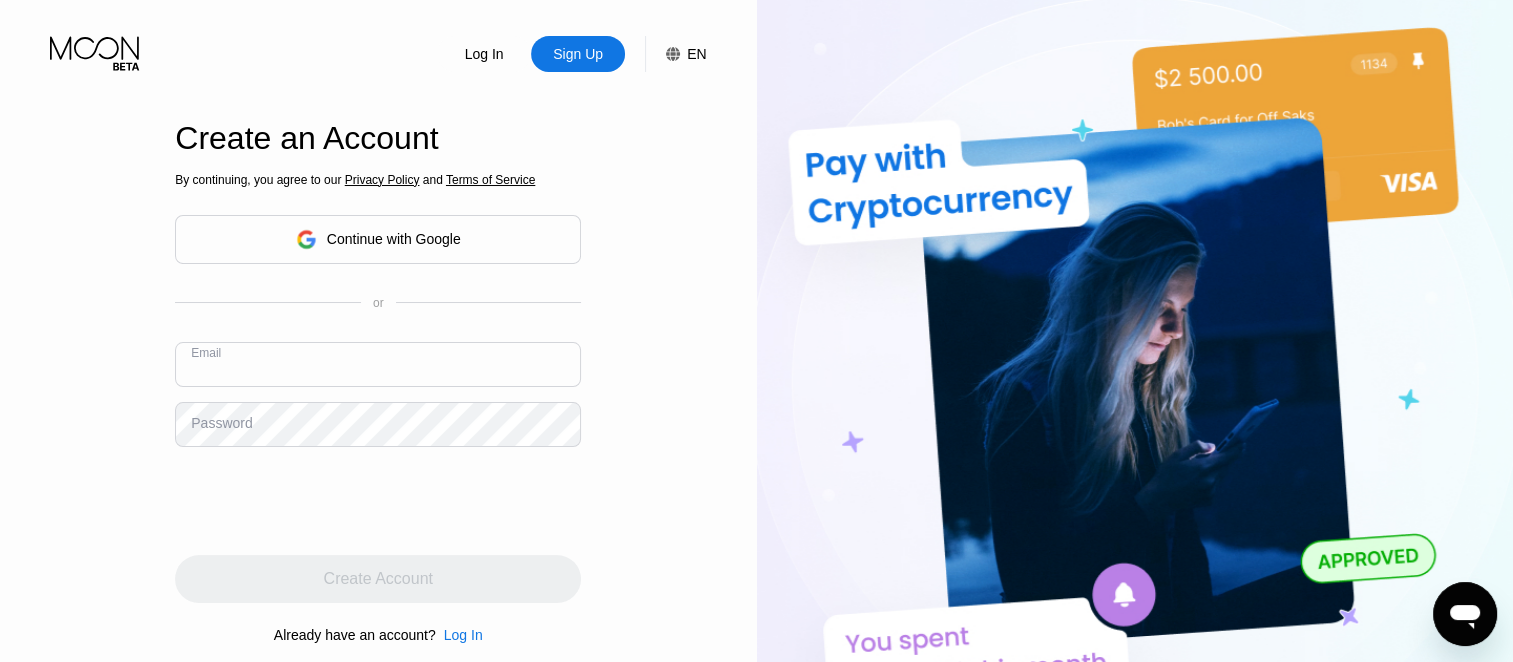 click at bounding box center [378, 364] 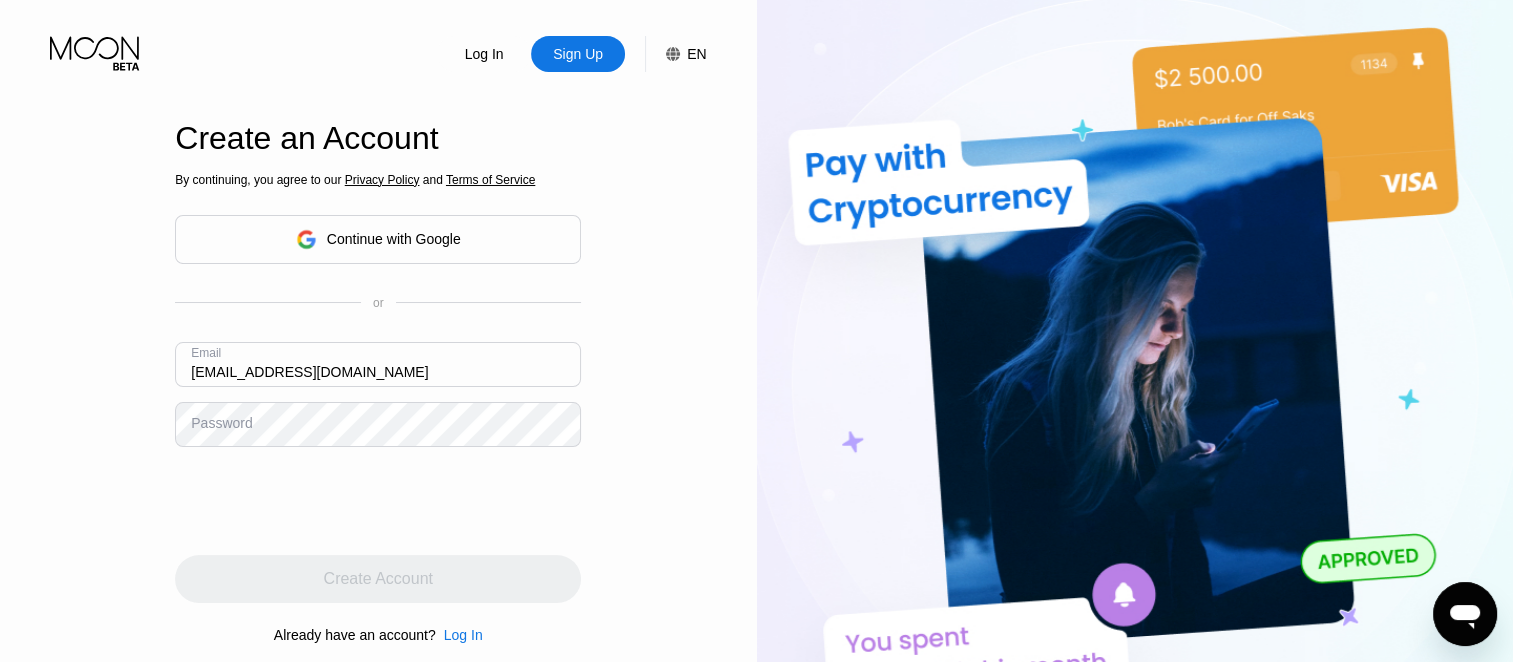 click on "By continuing, you agree to our   Privacy Policy   and   Terms of Service Continue with Google or Email jamesshaw08@proton.me Password Create Account Already have an account? Log In" at bounding box center [378, 407] 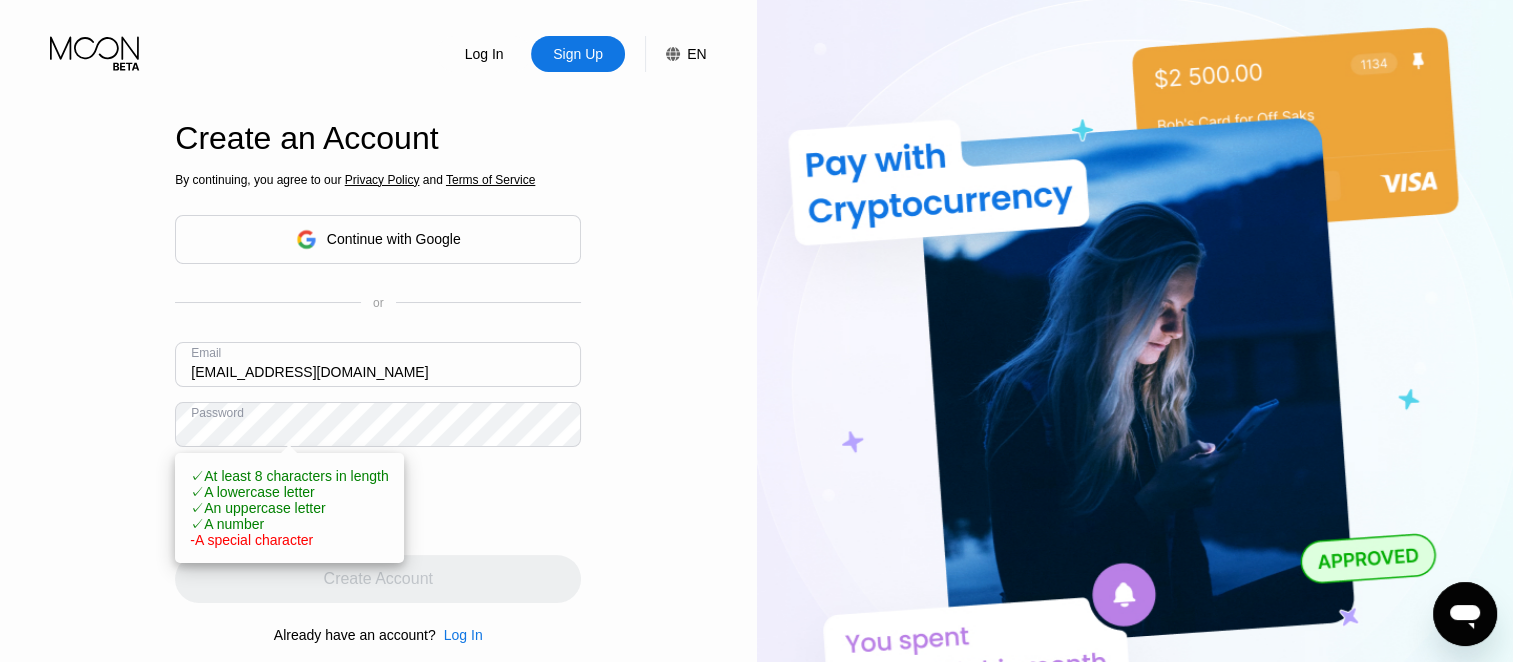 click on "Log In Sign Up EN Language English Save Create an Account By continuing, you agree to our   Privacy Policy   and   Terms of Service Continue with Google or Email jamesshaw08@proton.me Password ✓  At least 8 characters in length ✓  A lowercase letter ✓  An uppercase letter ✓  A number -  A special character Create Account Already have an account? Log In" at bounding box center [378, 364] 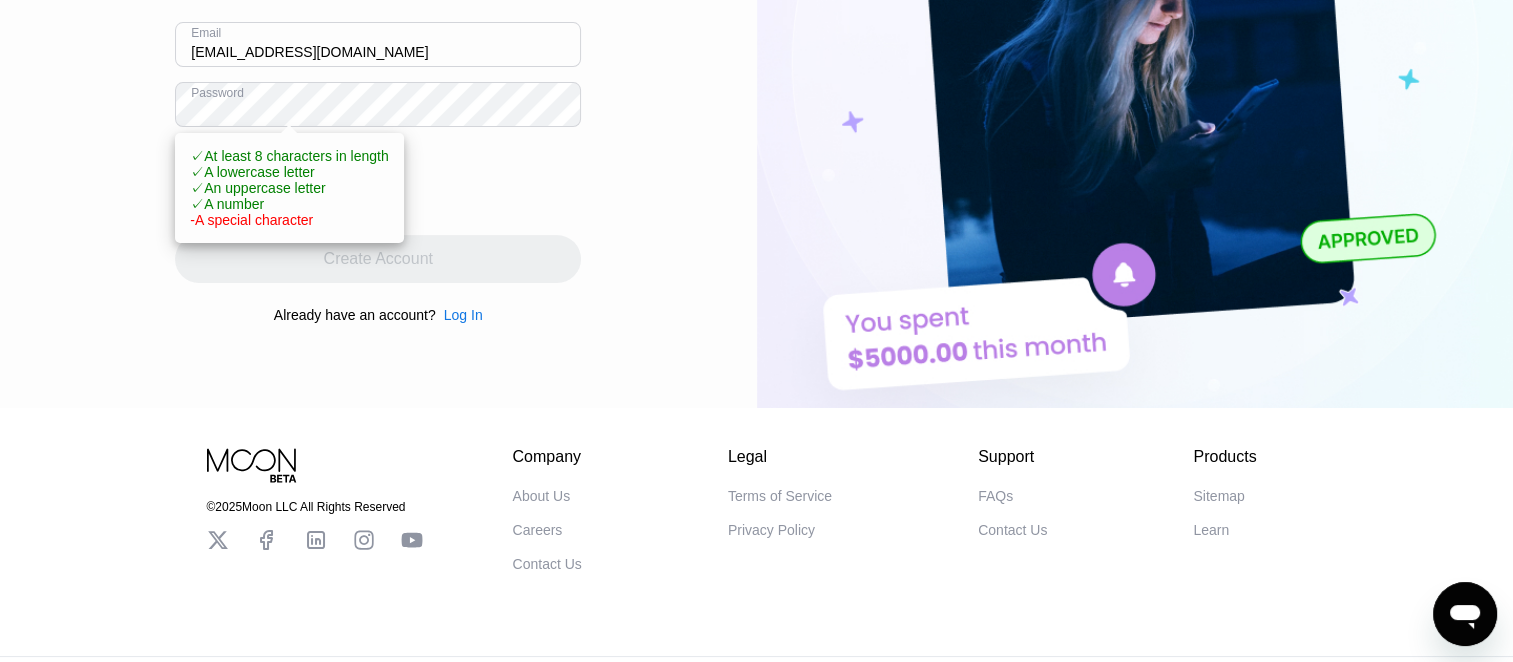 scroll, scrollTop: 370, scrollLeft: 0, axis: vertical 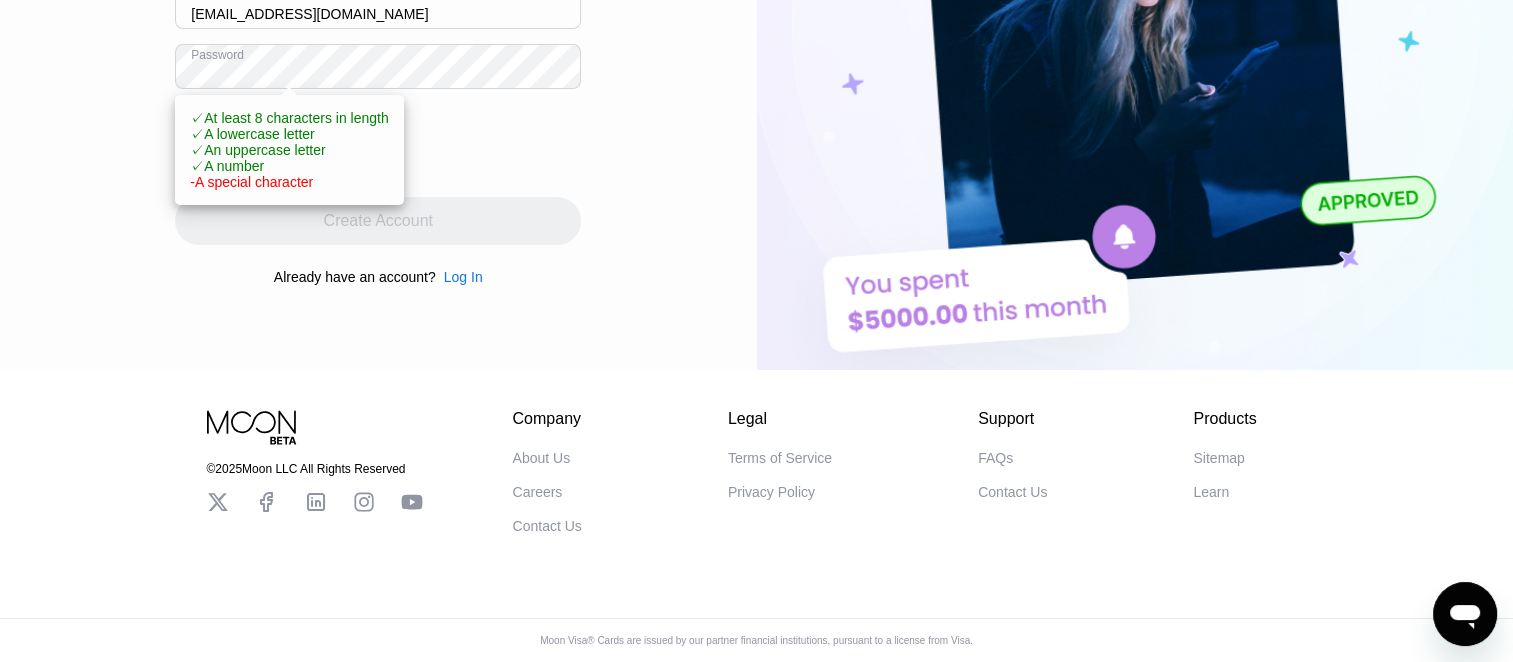 click on "Create Account" at bounding box center (378, 221) 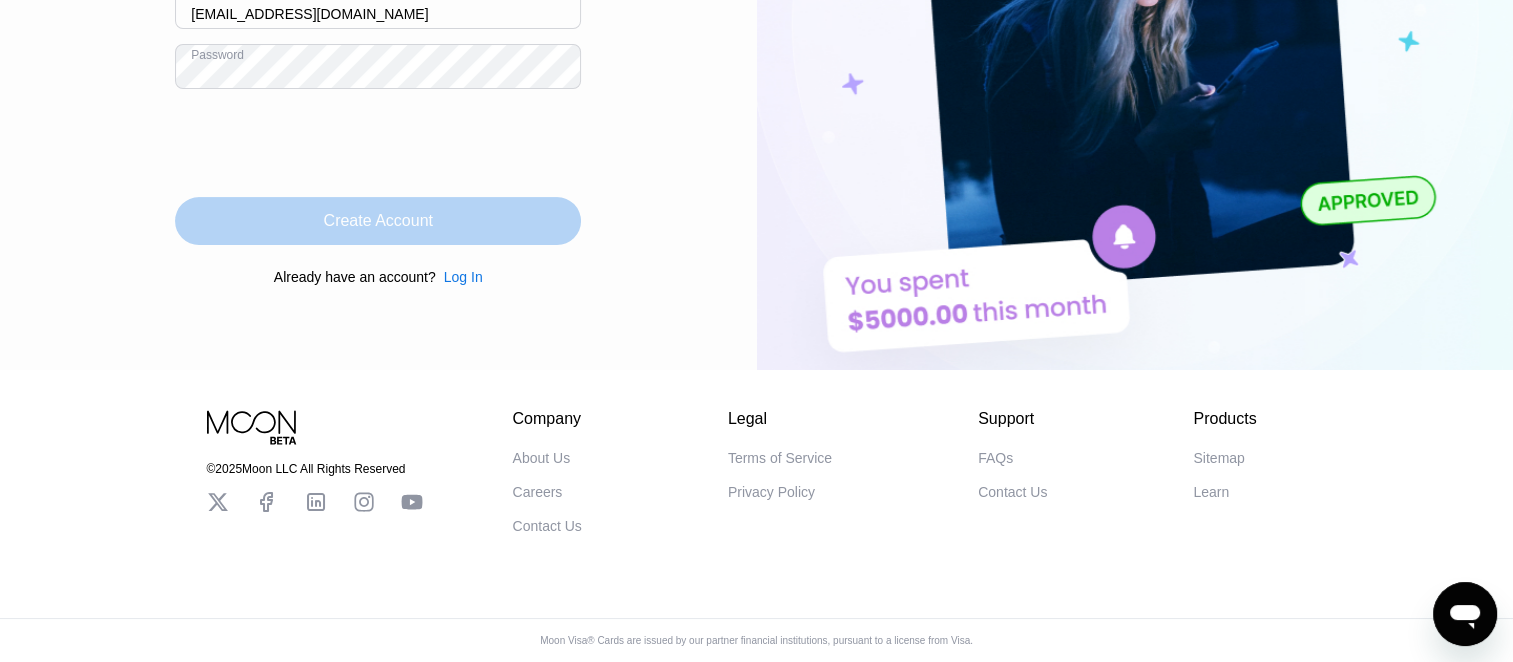 click on "Create Account" at bounding box center (378, 221) 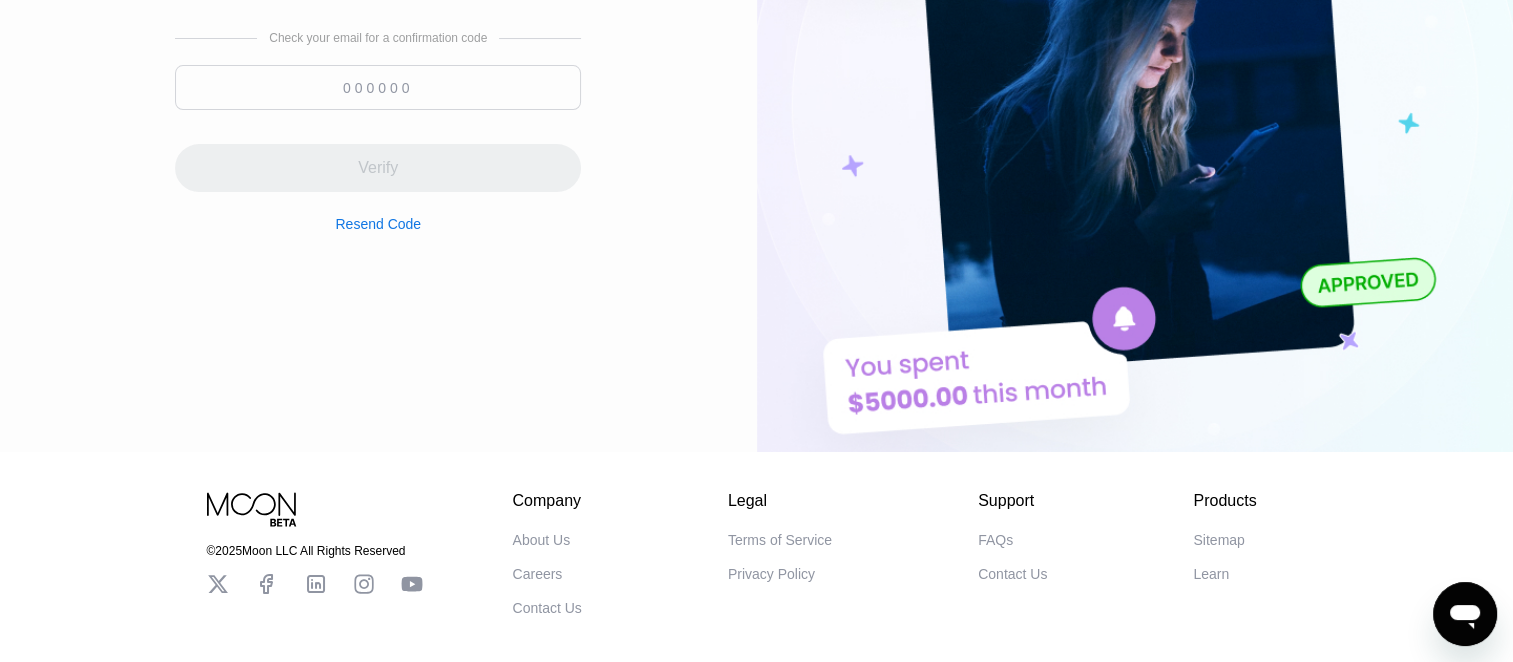 scroll, scrollTop: 303, scrollLeft: 0, axis: vertical 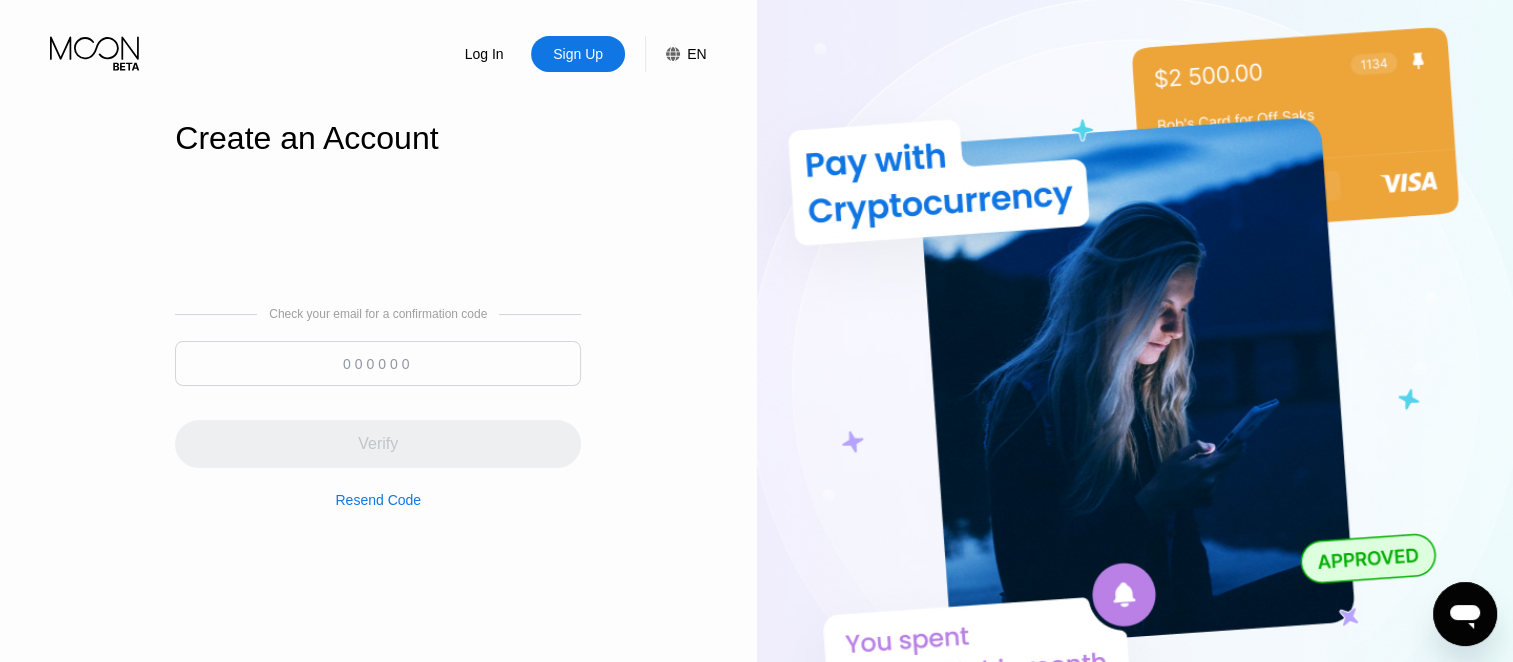 click at bounding box center [378, 363] 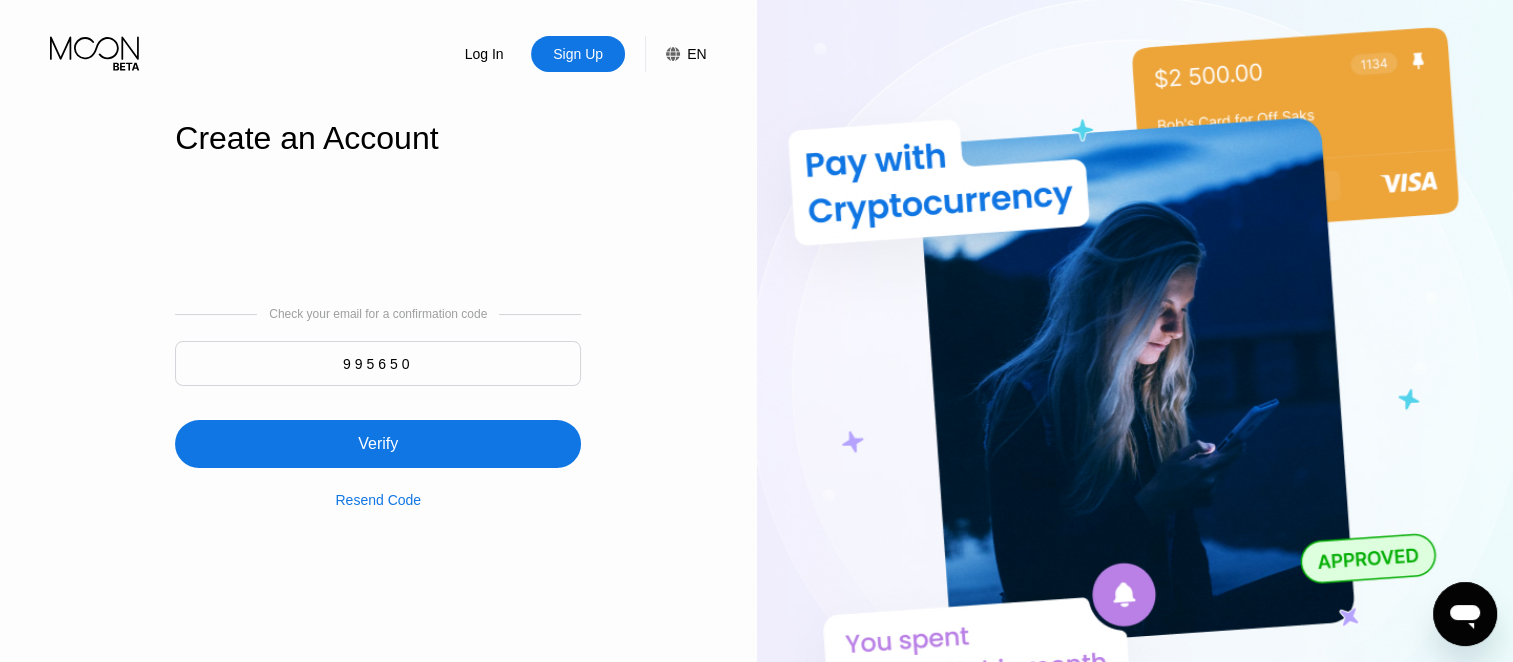 type on "995650" 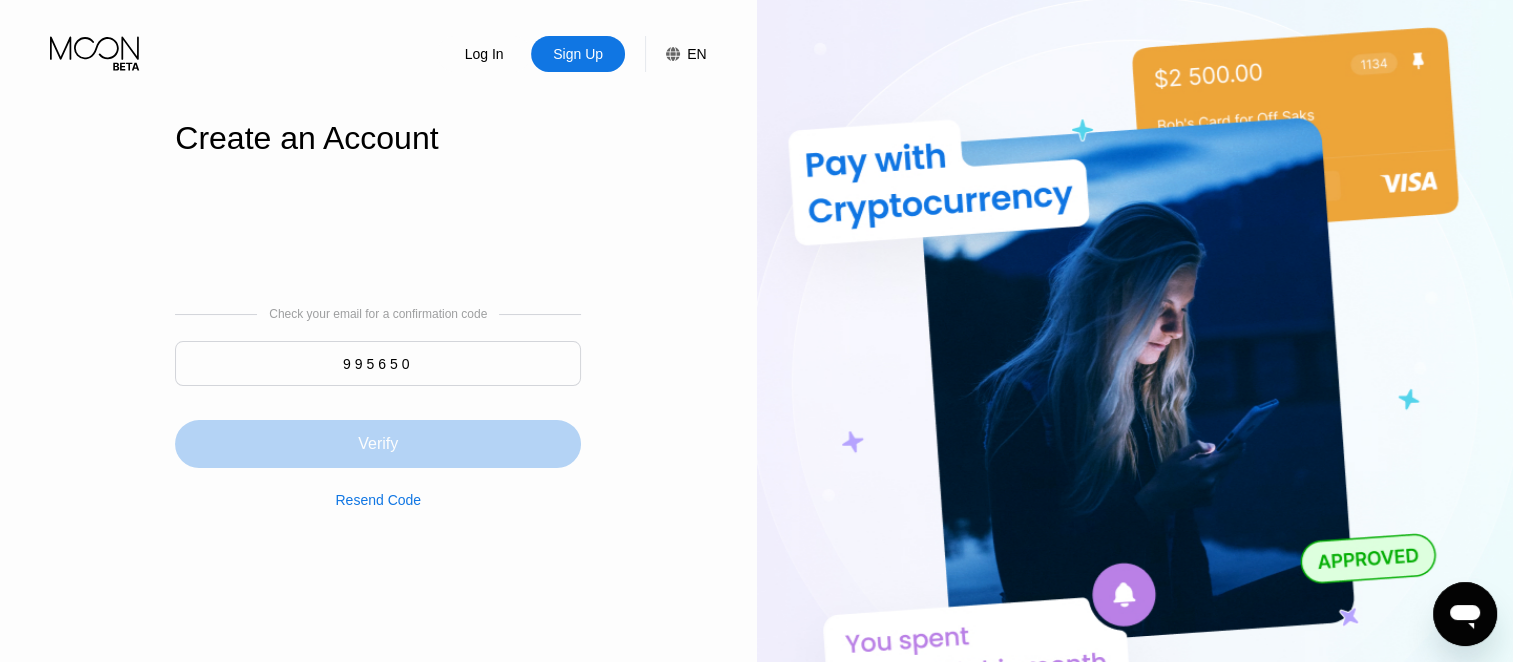 click on "Verify" at bounding box center [378, 444] 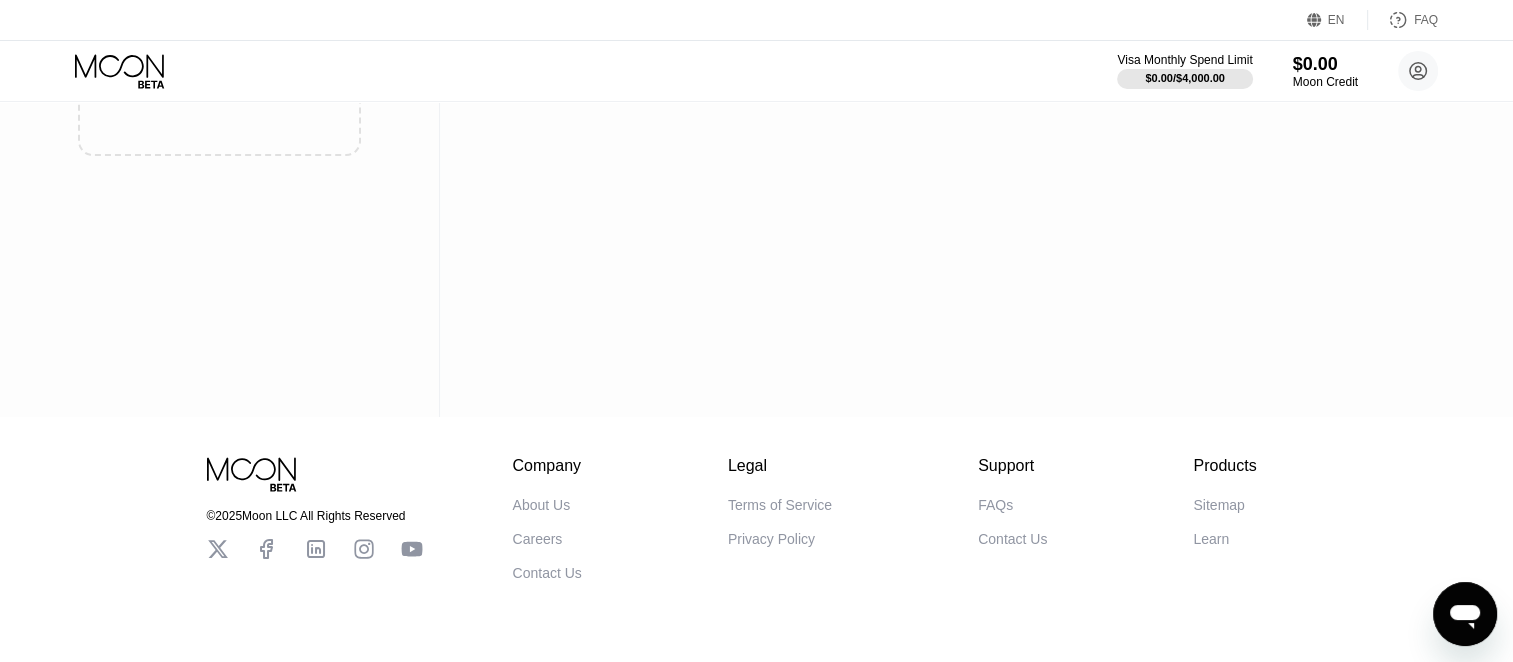 scroll, scrollTop: 296, scrollLeft: 0, axis: vertical 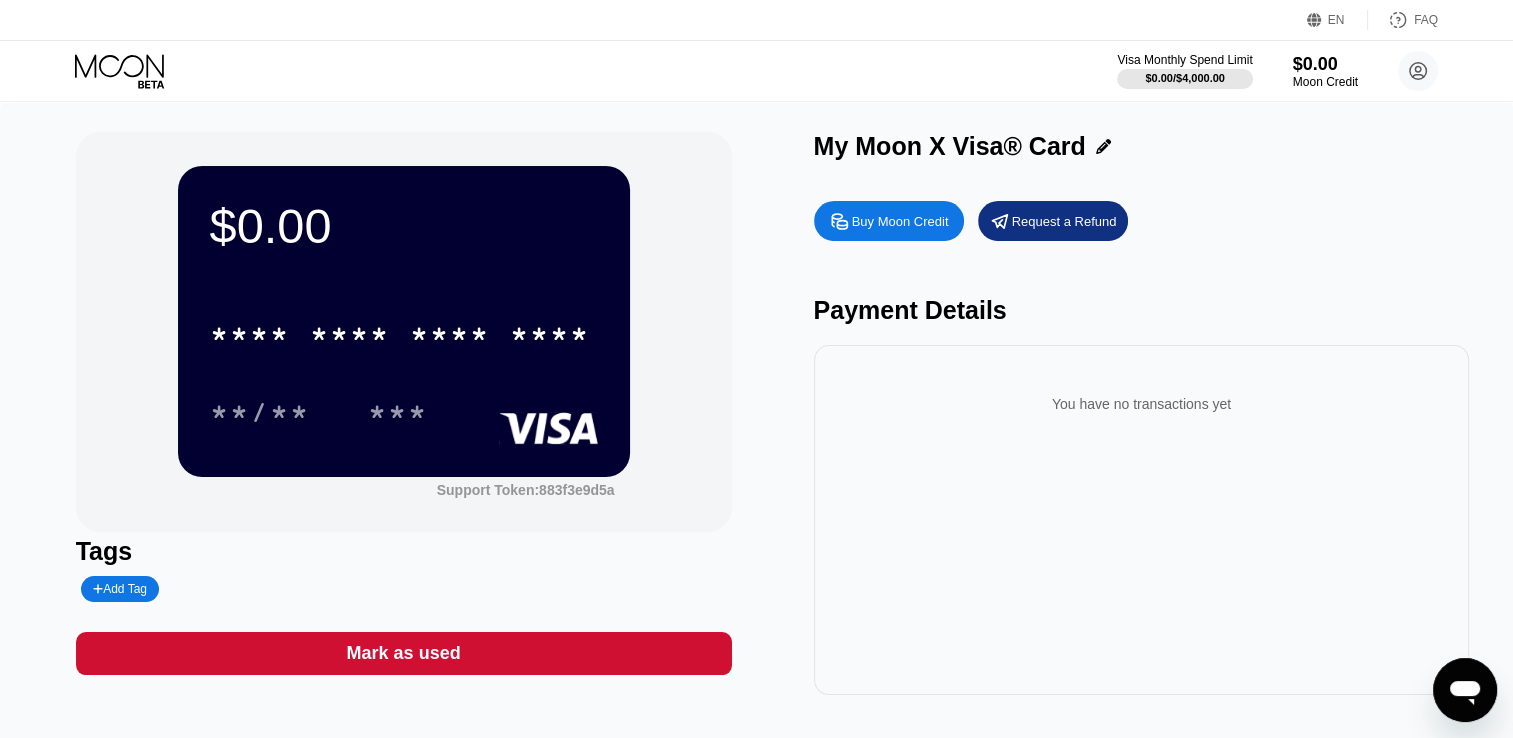 click on "* * * * * * * * * * * * **** **/** ***" at bounding box center (404, 353) 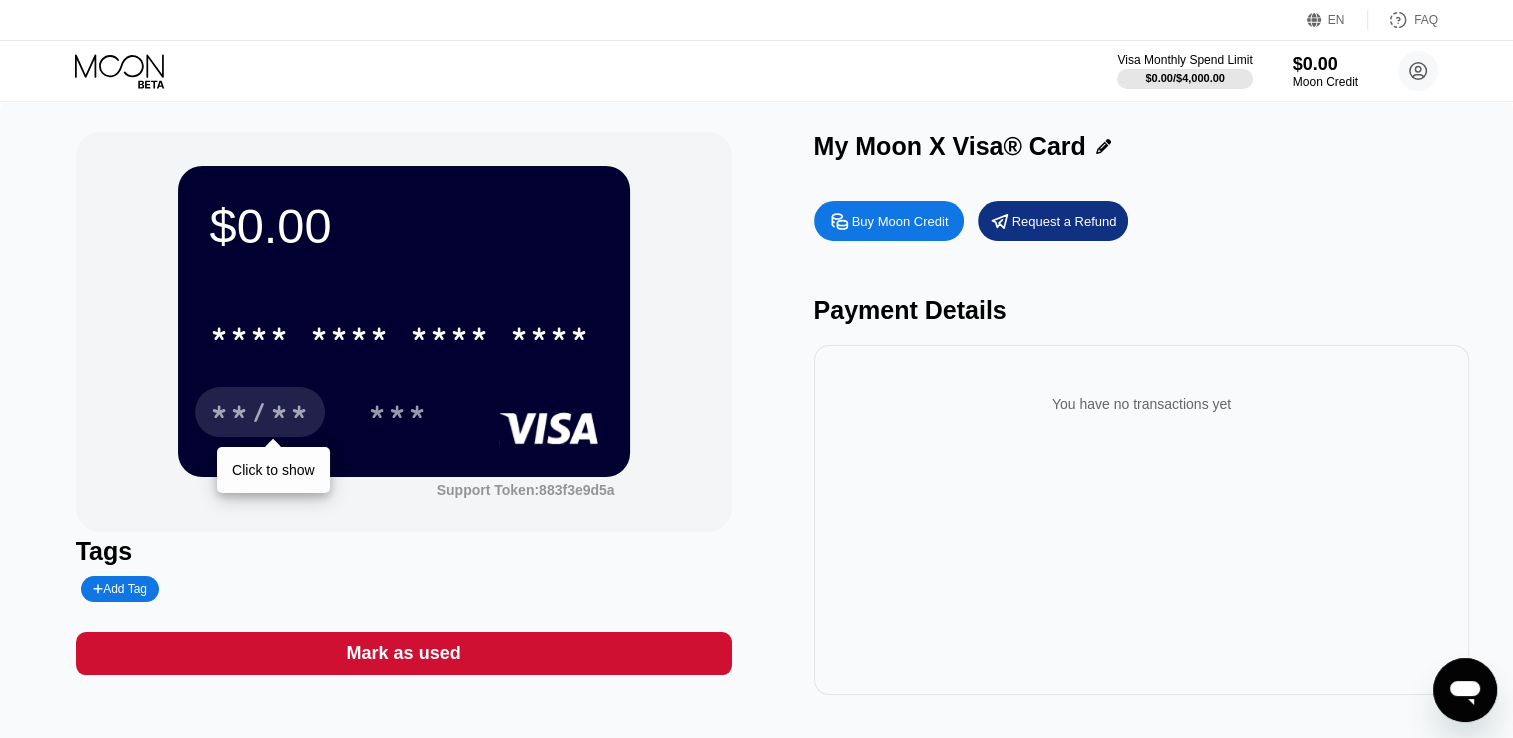click on "**/**" at bounding box center (260, 415) 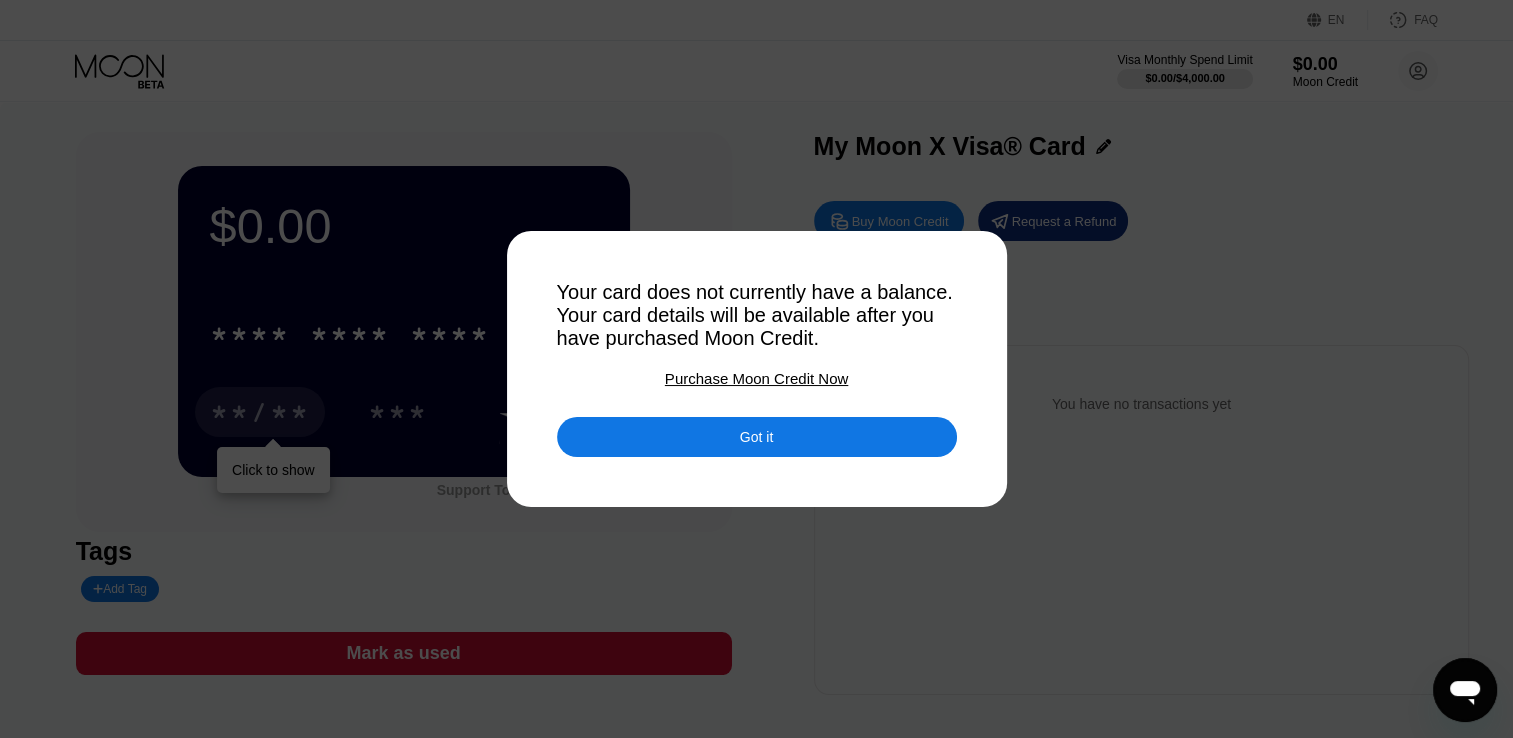 click at bounding box center [764, 369] 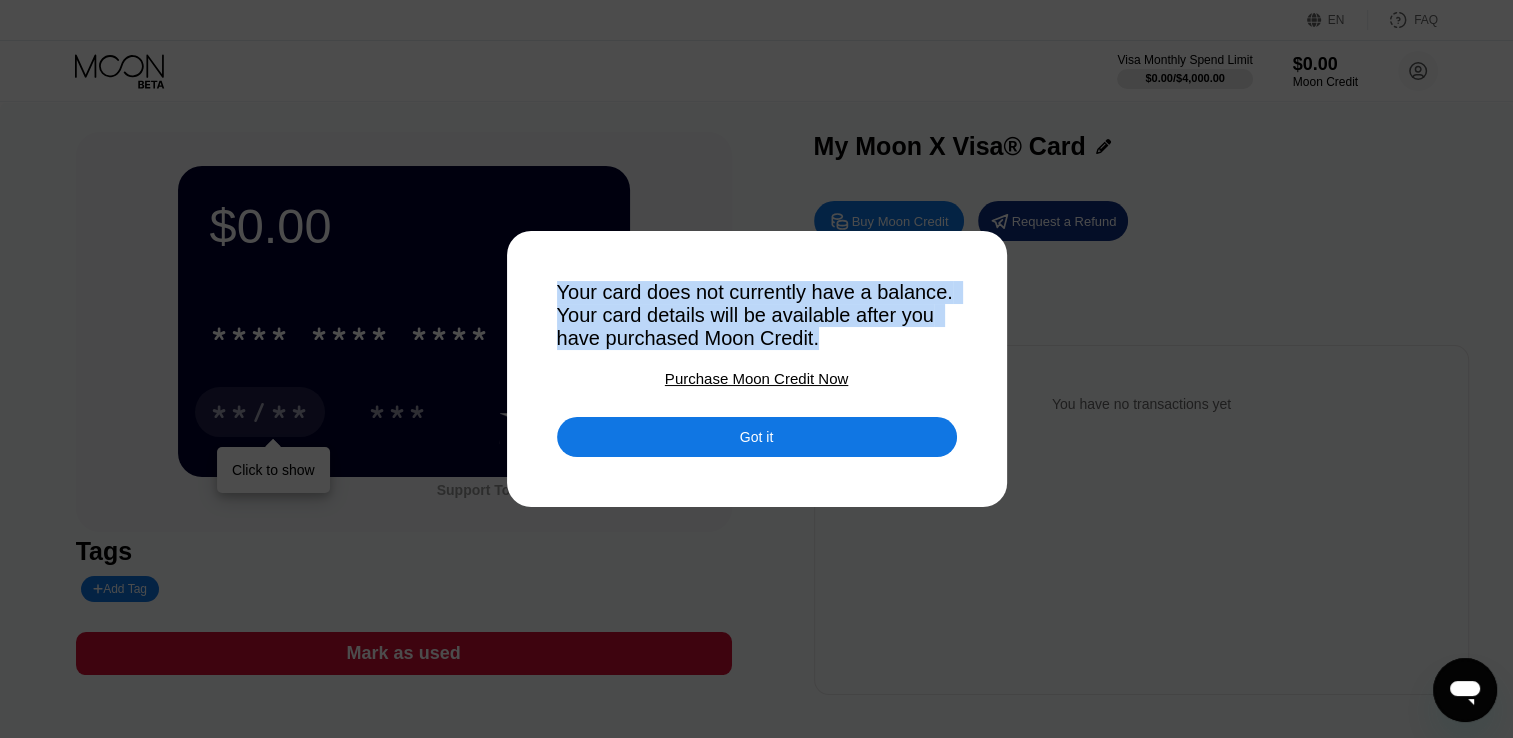 drag, startPoint x: 412, startPoint y: 350, endPoint x: 760, endPoint y: 446, distance: 360.99863 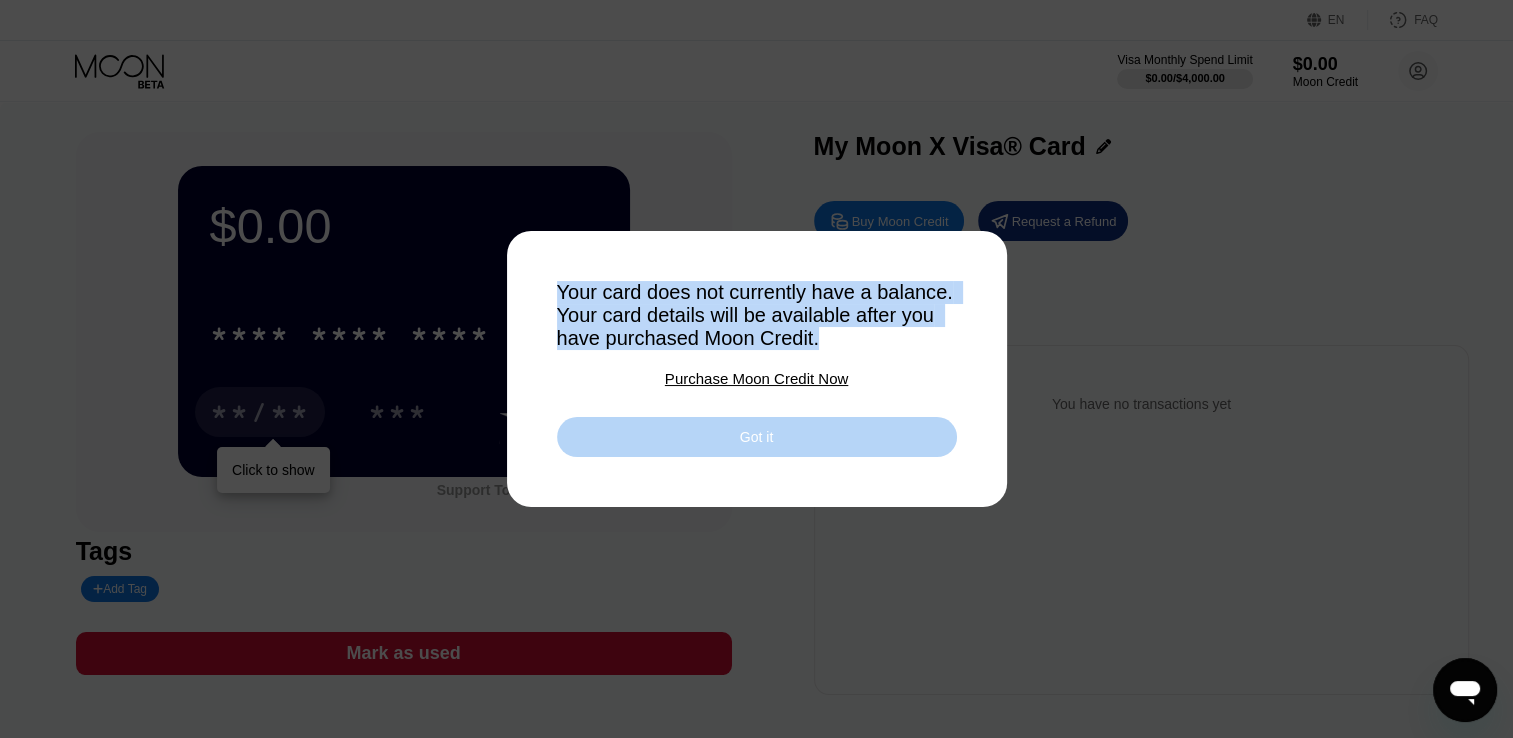click on "Got it" at bounding box center [756, 437] 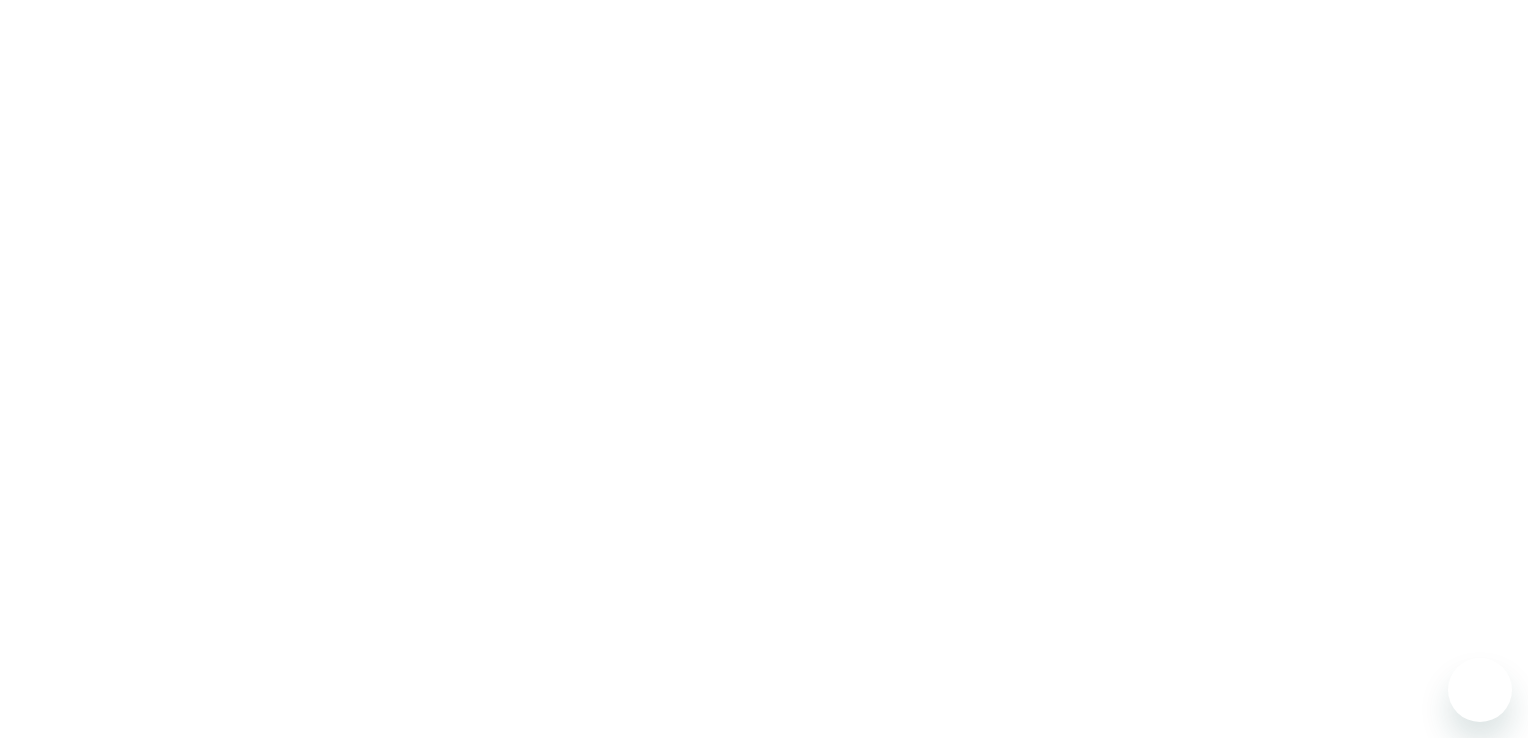 scroll, scrollTop: 0, scrollLeft: 0, axis: both 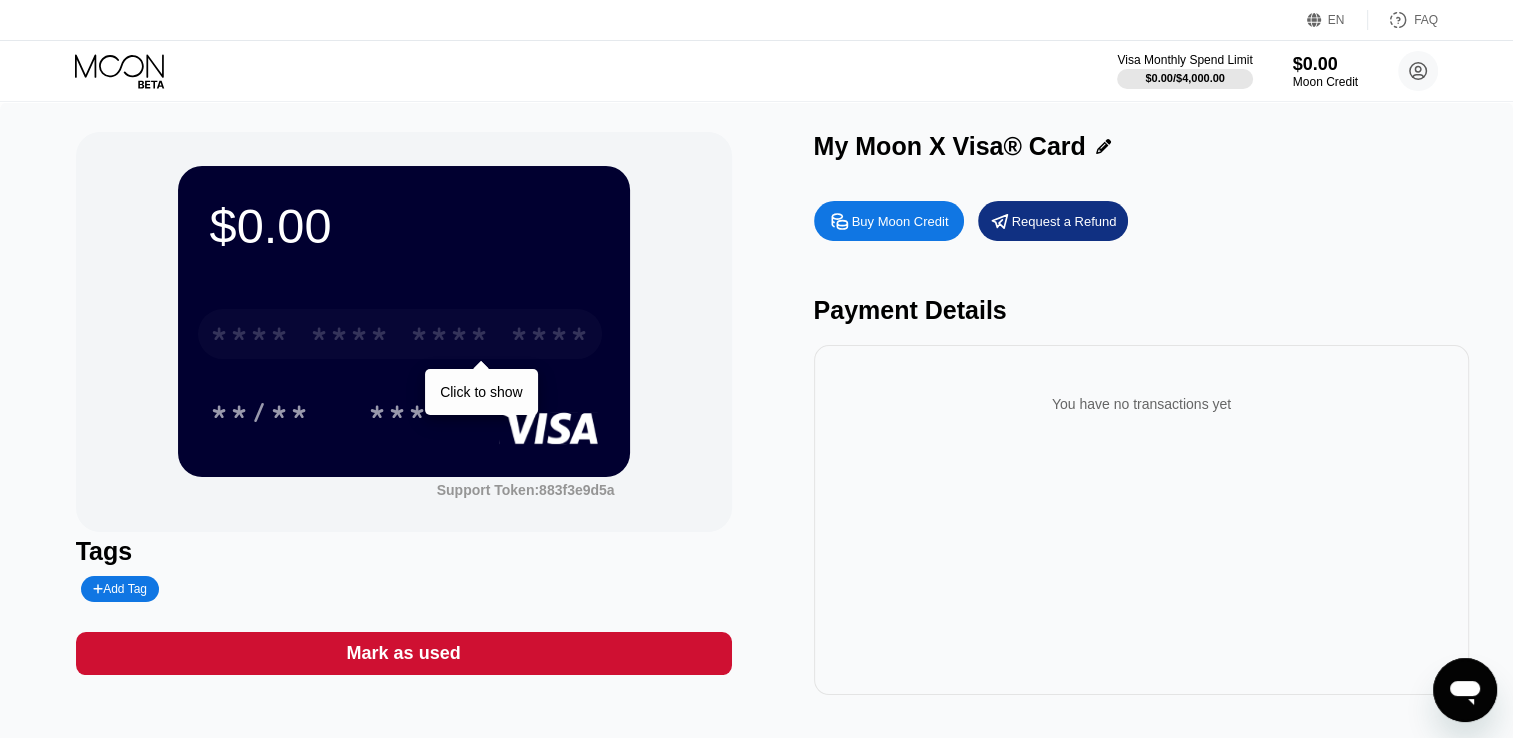 click on "* * * *" at bounding box center [350, 337] 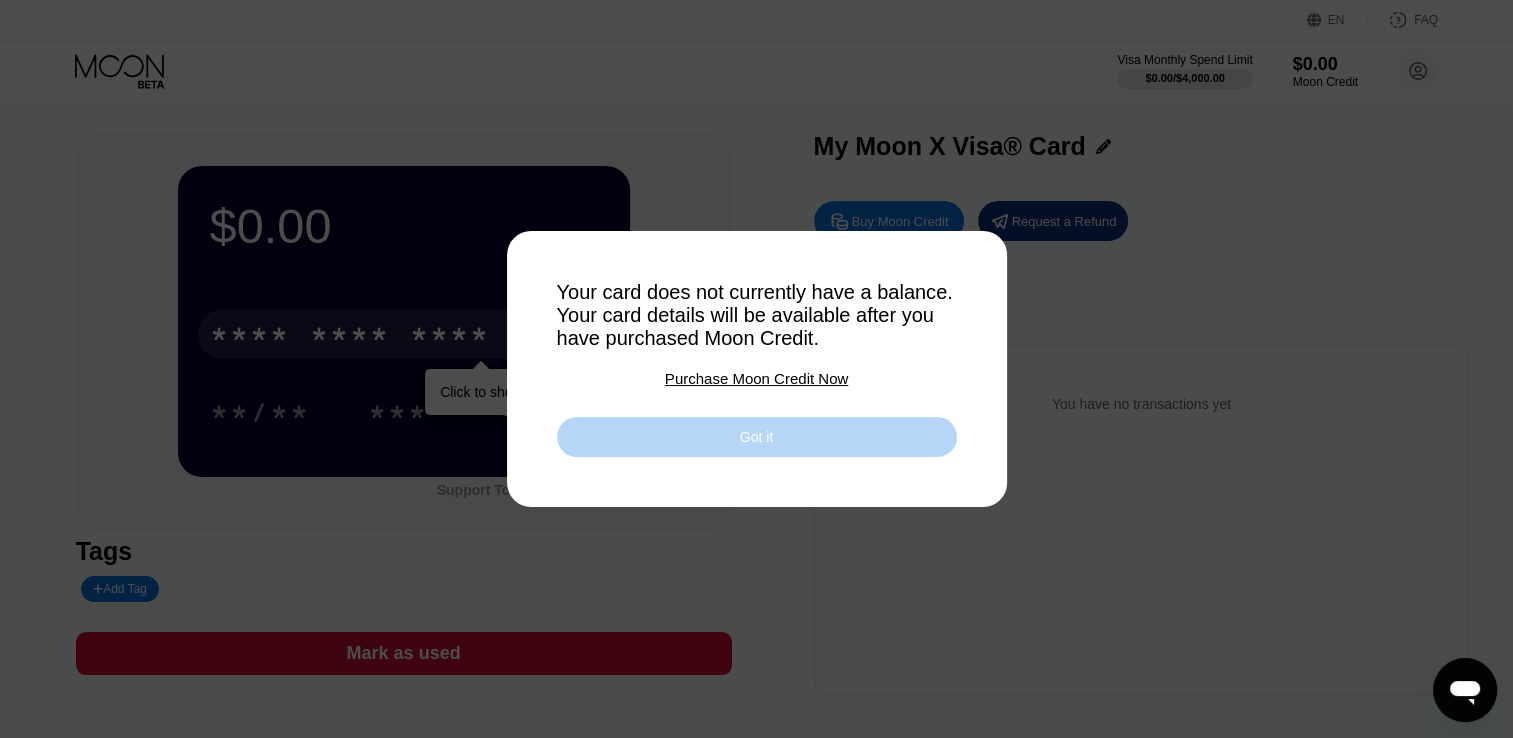 click on "Got it" at bounding box center (757, 437) 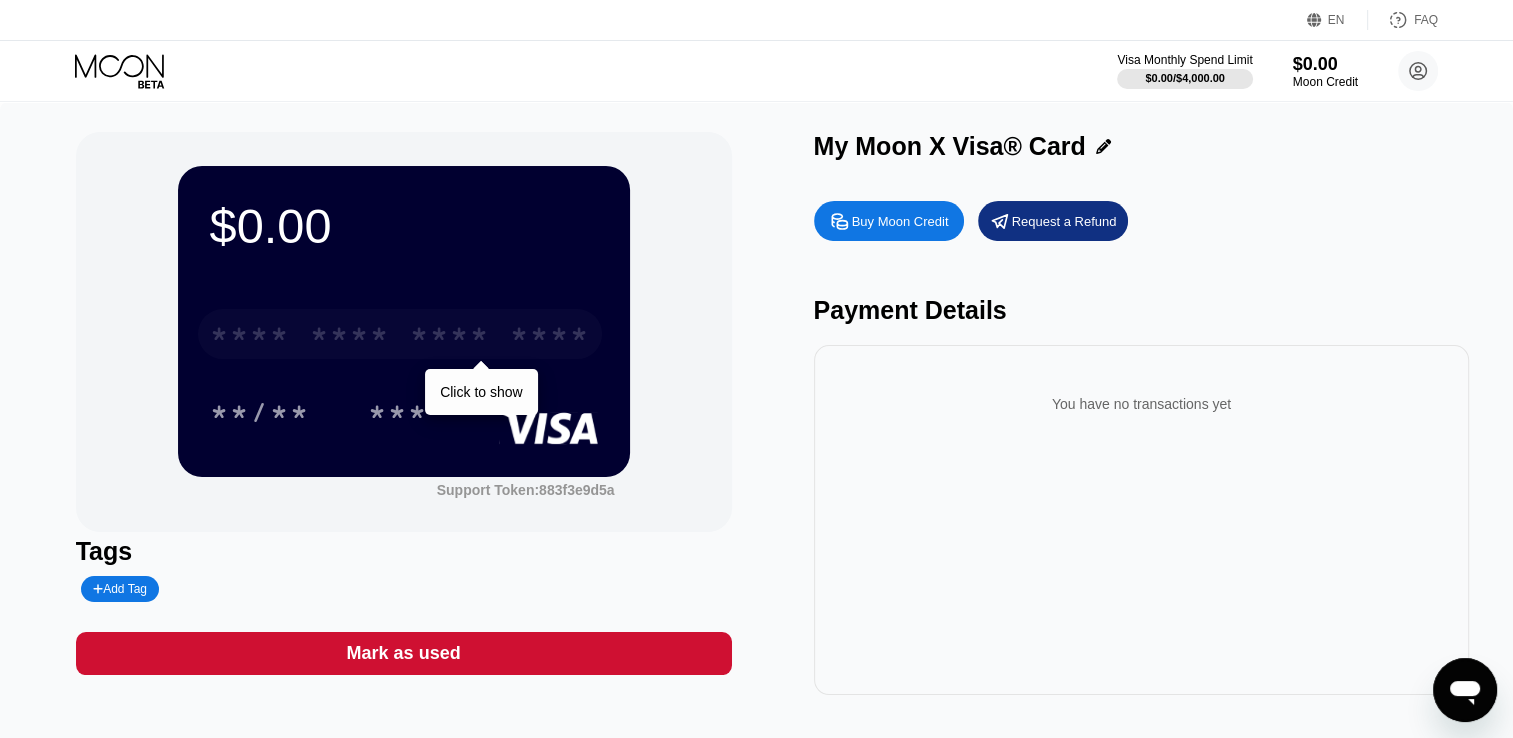 click on "* * * *" at bounding box center (450, 337) 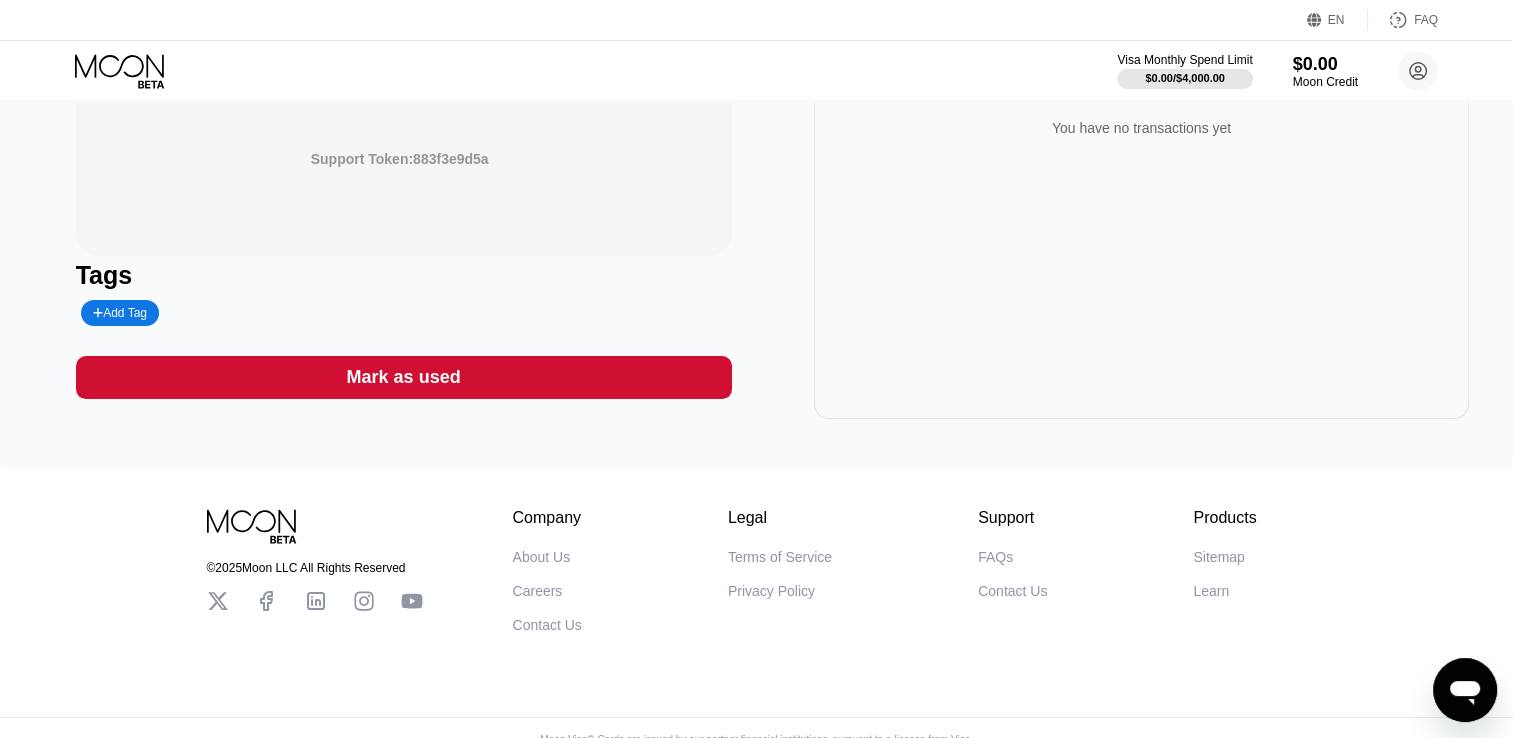 scroll, scrollTop: 52, scrollLeft: 0, axis: vertical 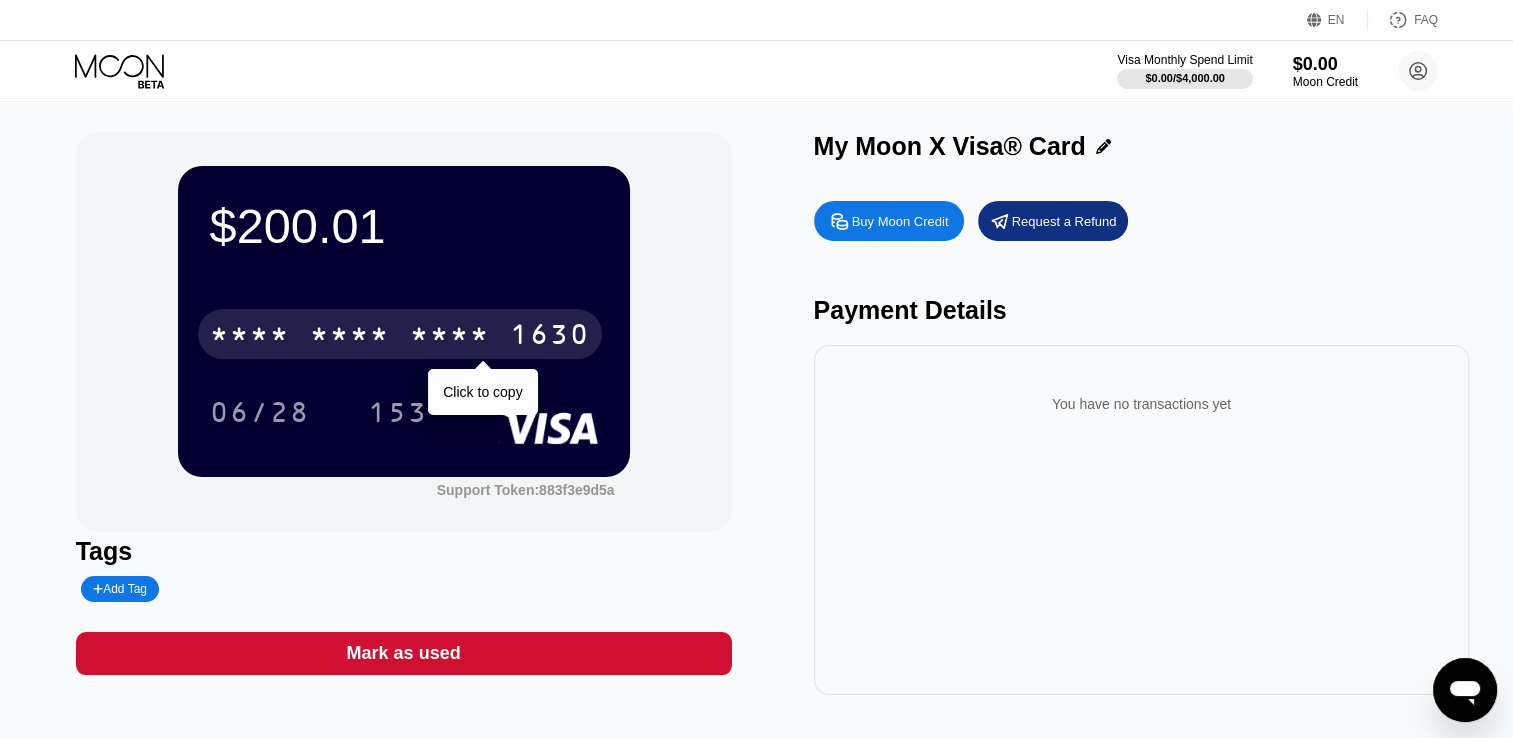 click on "EN Language Select an item Save FAQ Visa Monthly Spend Limit $0.00 / $4,000.00 $0.00 Moon Credit jamesshaw08@proton.me  Home Settings Support Careers About Us Log out Privacy policy Terms $200.01 * * * * * * * * * * * * 1630 Click to copy 06/28 153 Support Token:  883f3e9d5a Tags  Add Tag Mark as used My Moon X Visa® Card Buy Moon Credit Request a Refund Payment Details You have no transactions yet ©  2025  Moon LLC All Rights Reserved Company About Us Careers Contact Us Legal Terms of Service Privacy Policy Support FAQs Contact Us Products Sitemap Learn Company 󰅀 Legal 󰅀 Support 󰅀 Products 󰅀 Moon Visa® Cards are issued by our partner financial institutions, pursuant to a license from Visa. Main For Businesses" at bounding box center (756, 369) 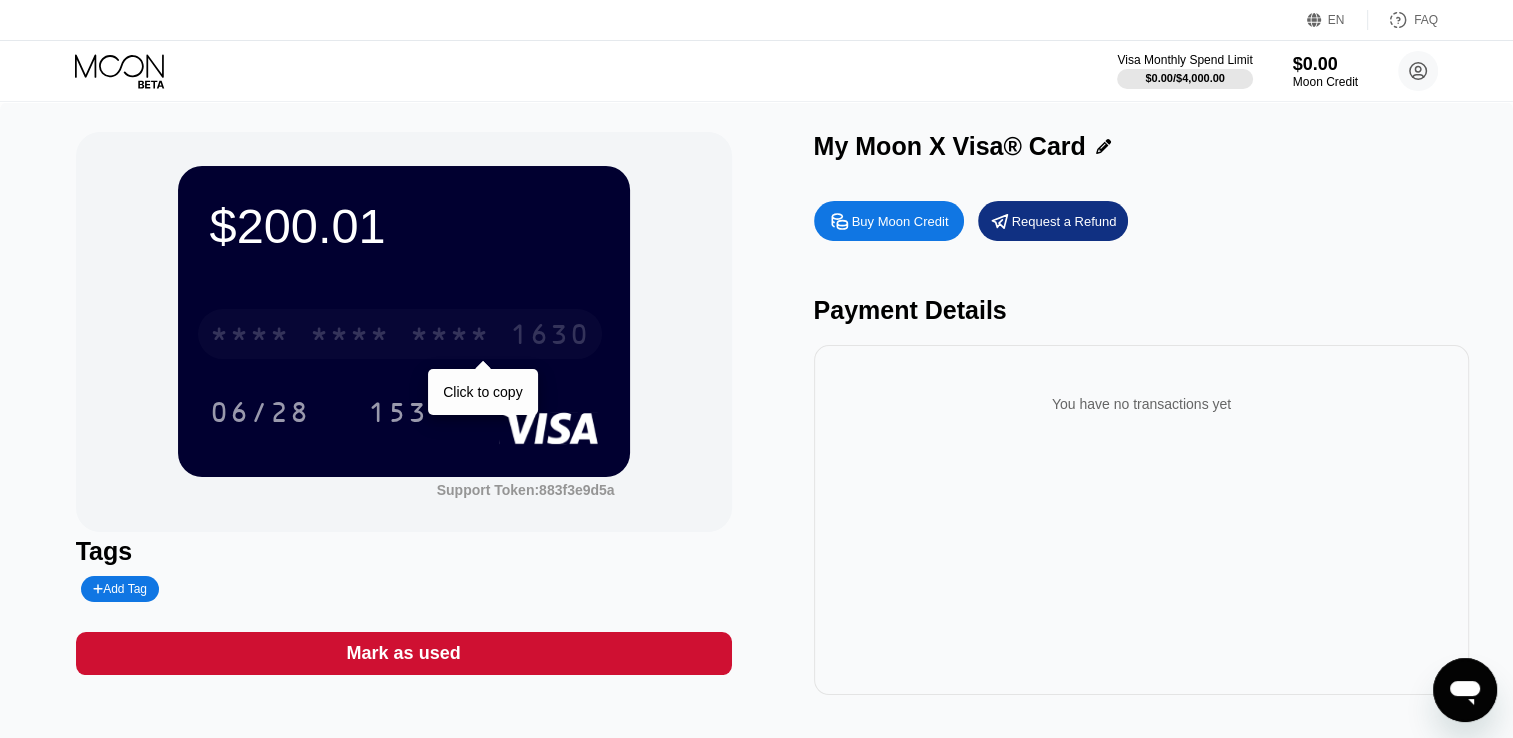 click on "* * * *" at bounding box center [350, 337] 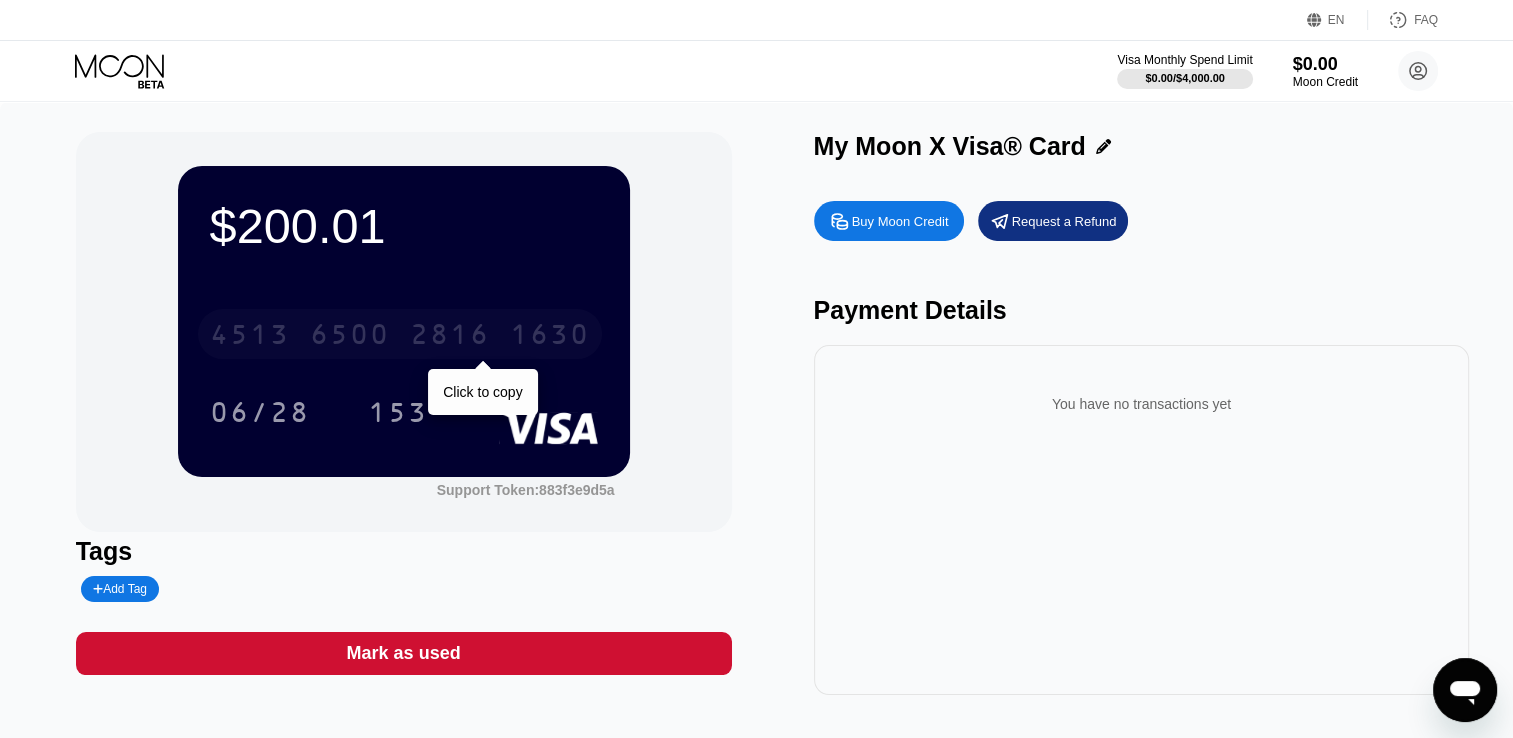 click on "4513 6500 2816 1630" at bounding box center (400, 334) 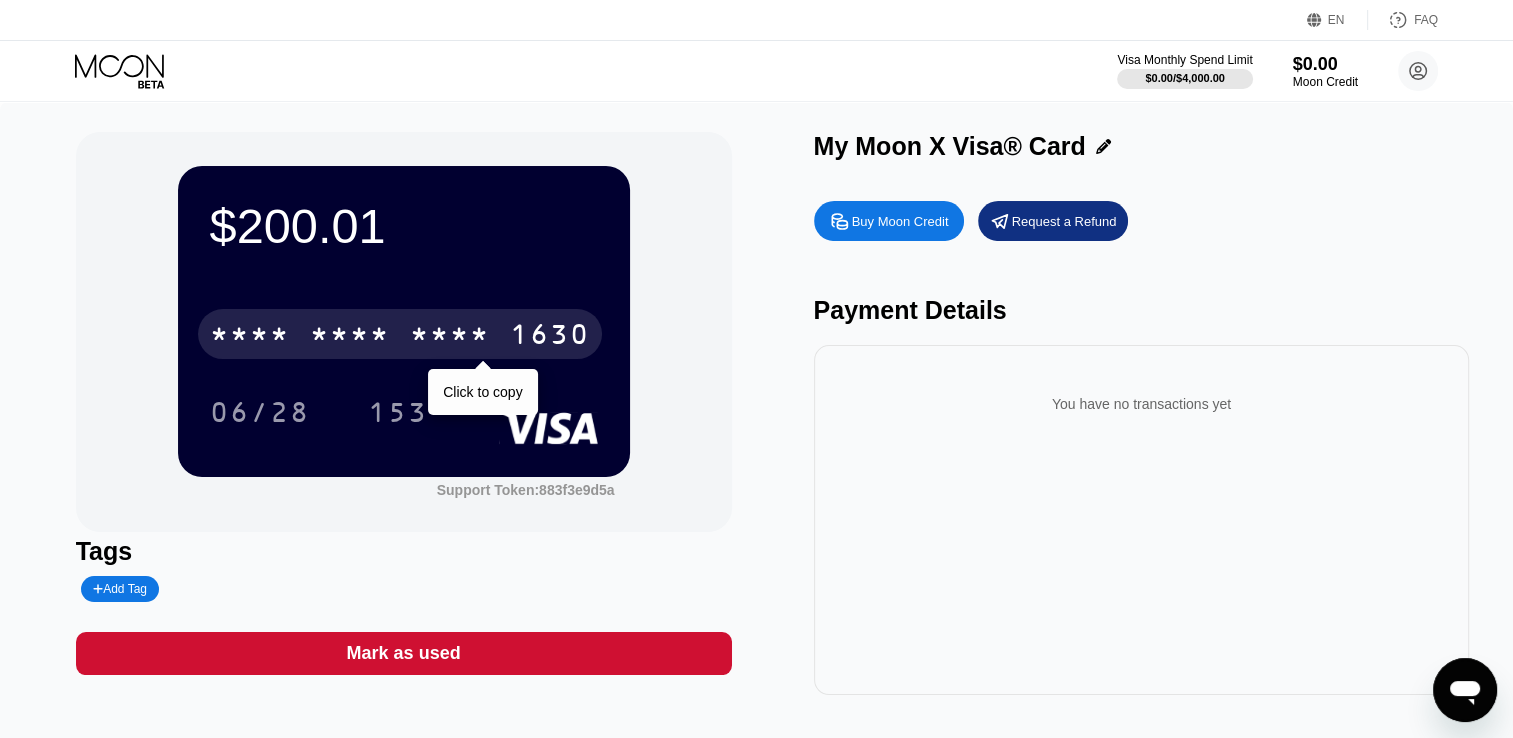 drag, startPoint x: 472, startPoint y: 400, endPoint x: 521, endPoint y: 317, distance: 96.38464 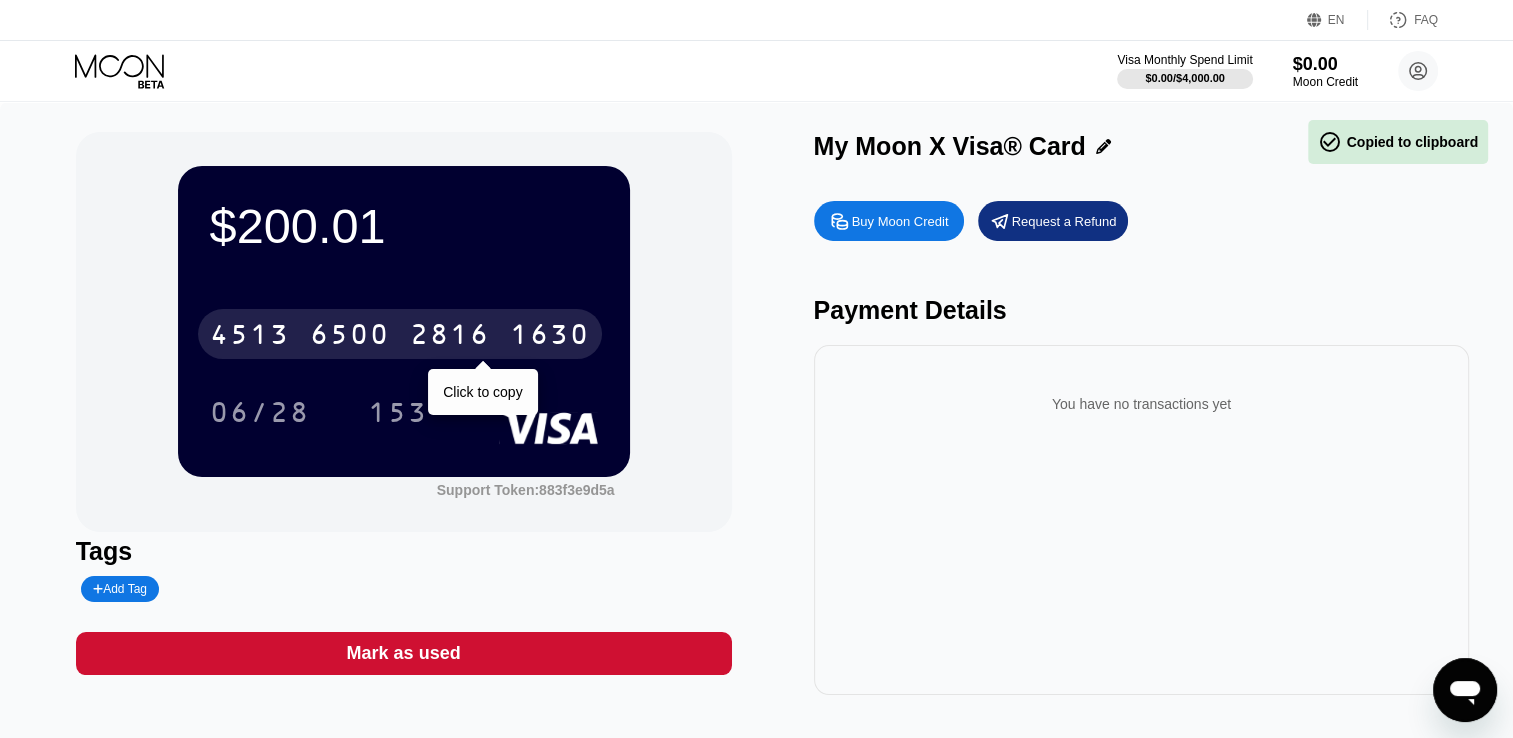 click on "2816" at bounding box center [450, 337] 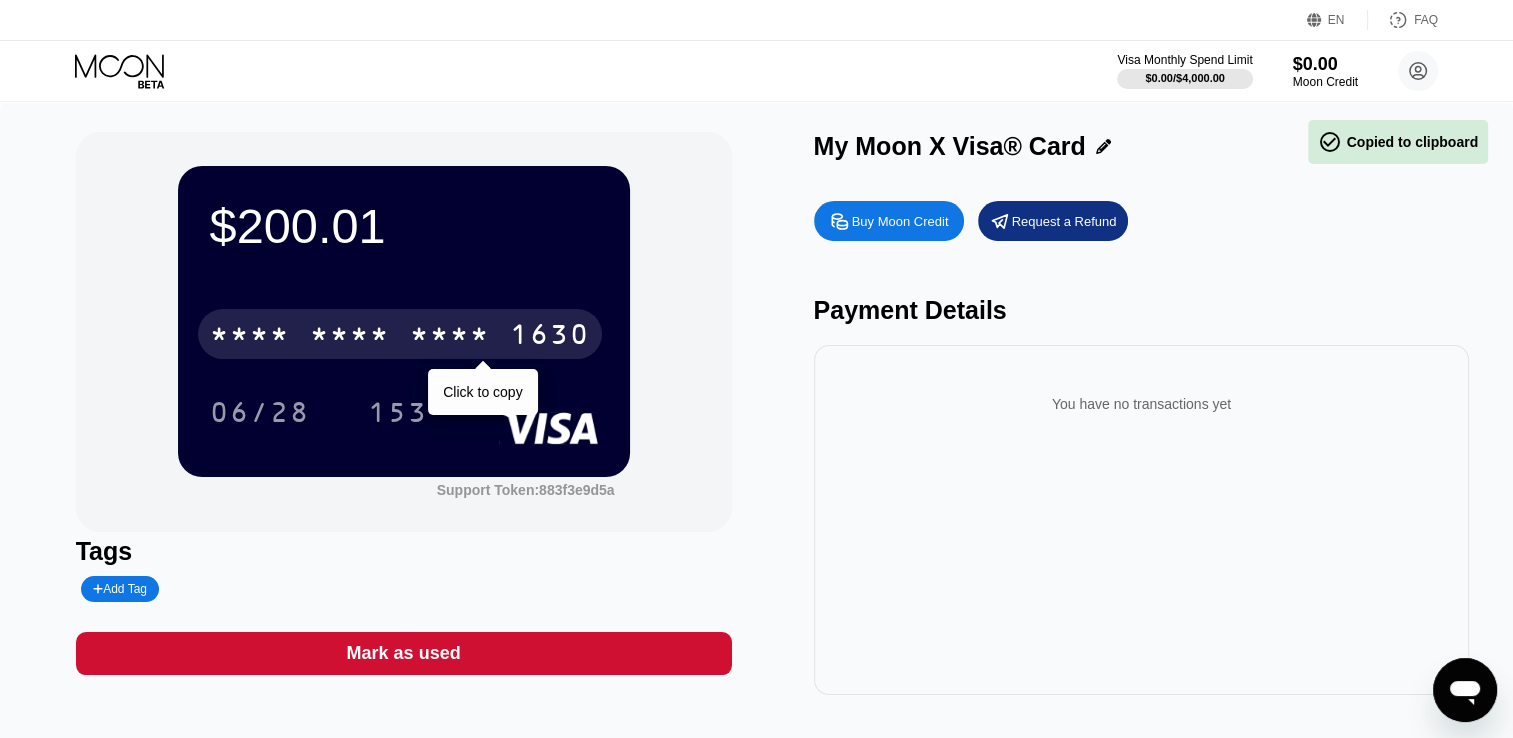 click on "* * * *" at bounding box center [450, 337] 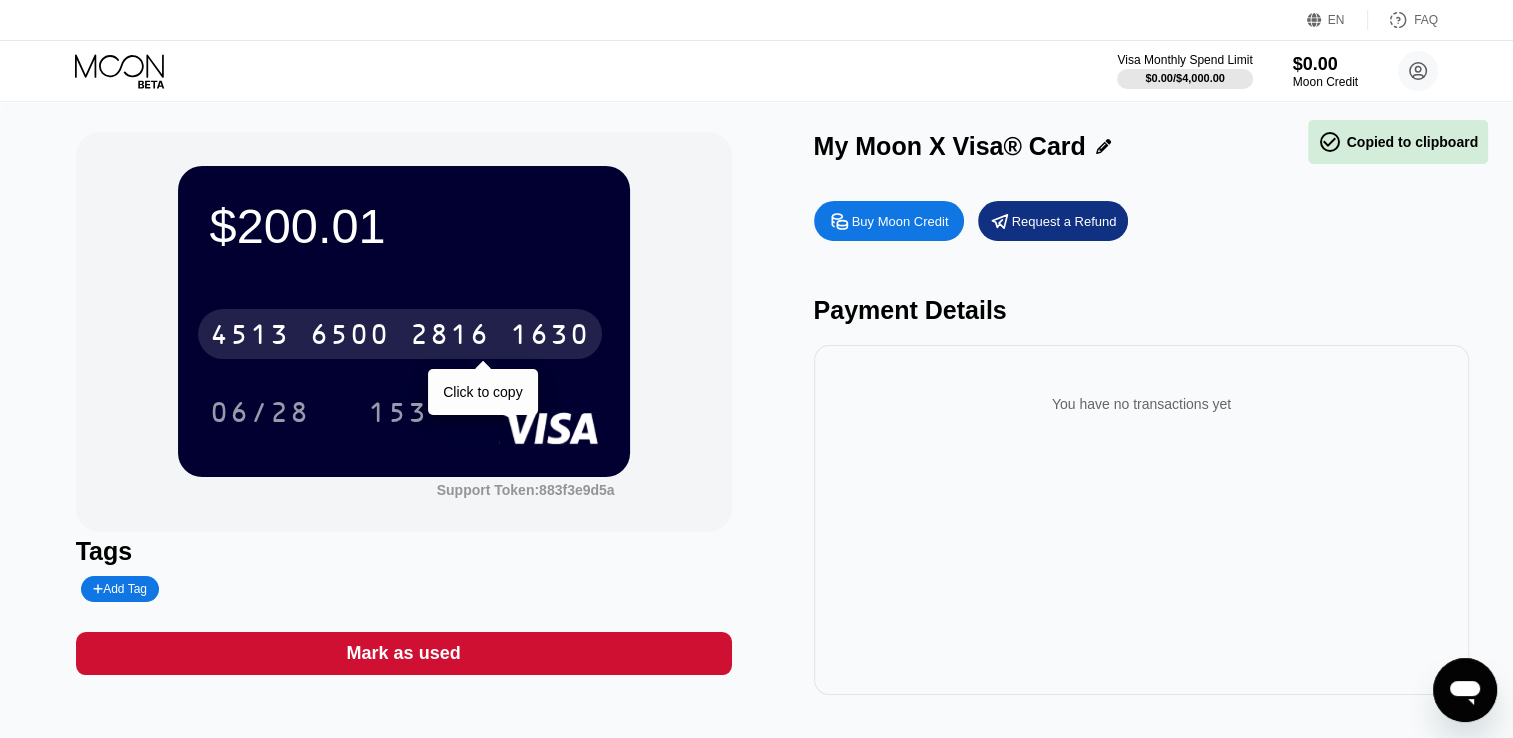 click on "2816" at bounding box center [450, 337] 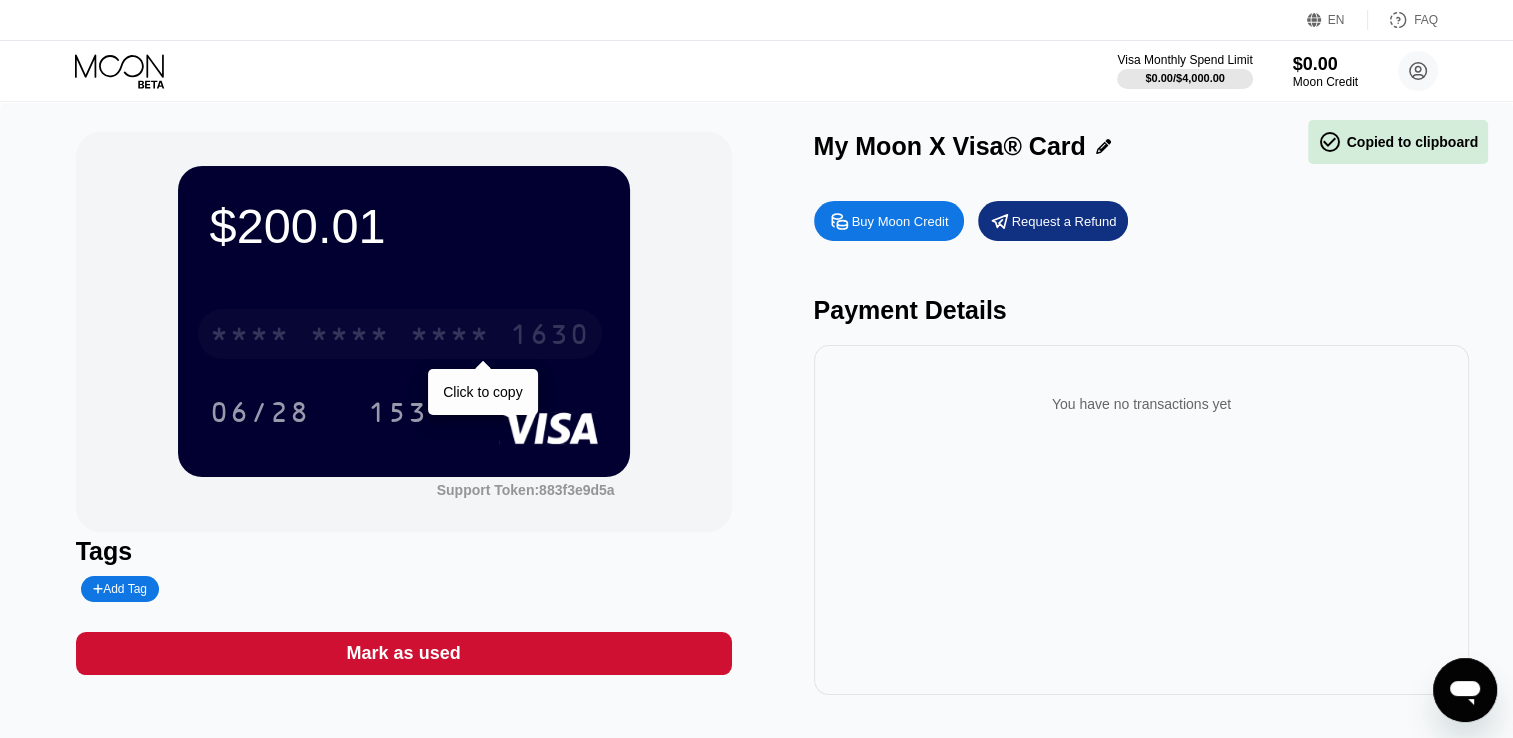 click on "* * * *" at bounding box center [450, 337] 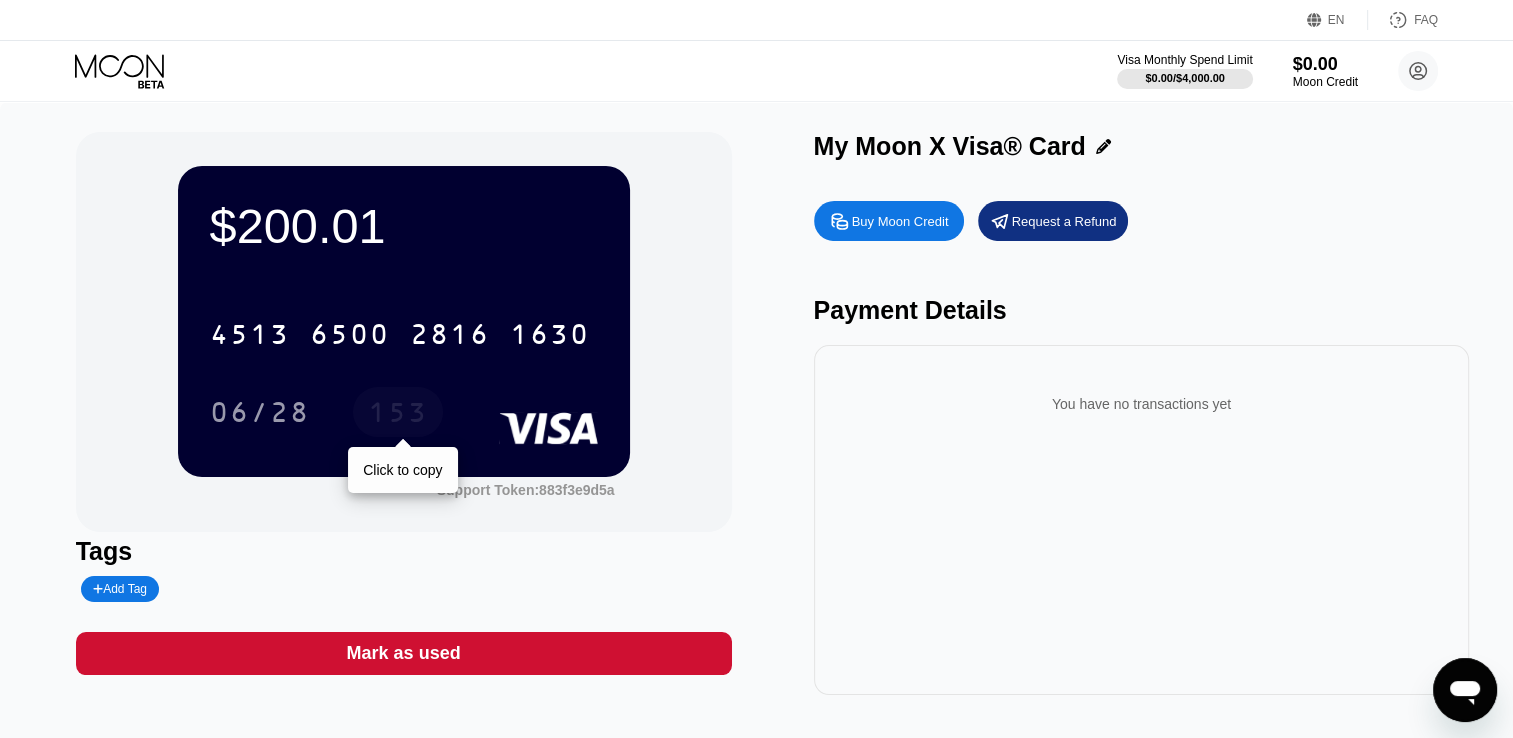 click on "153" at bounding box center (398, 415) 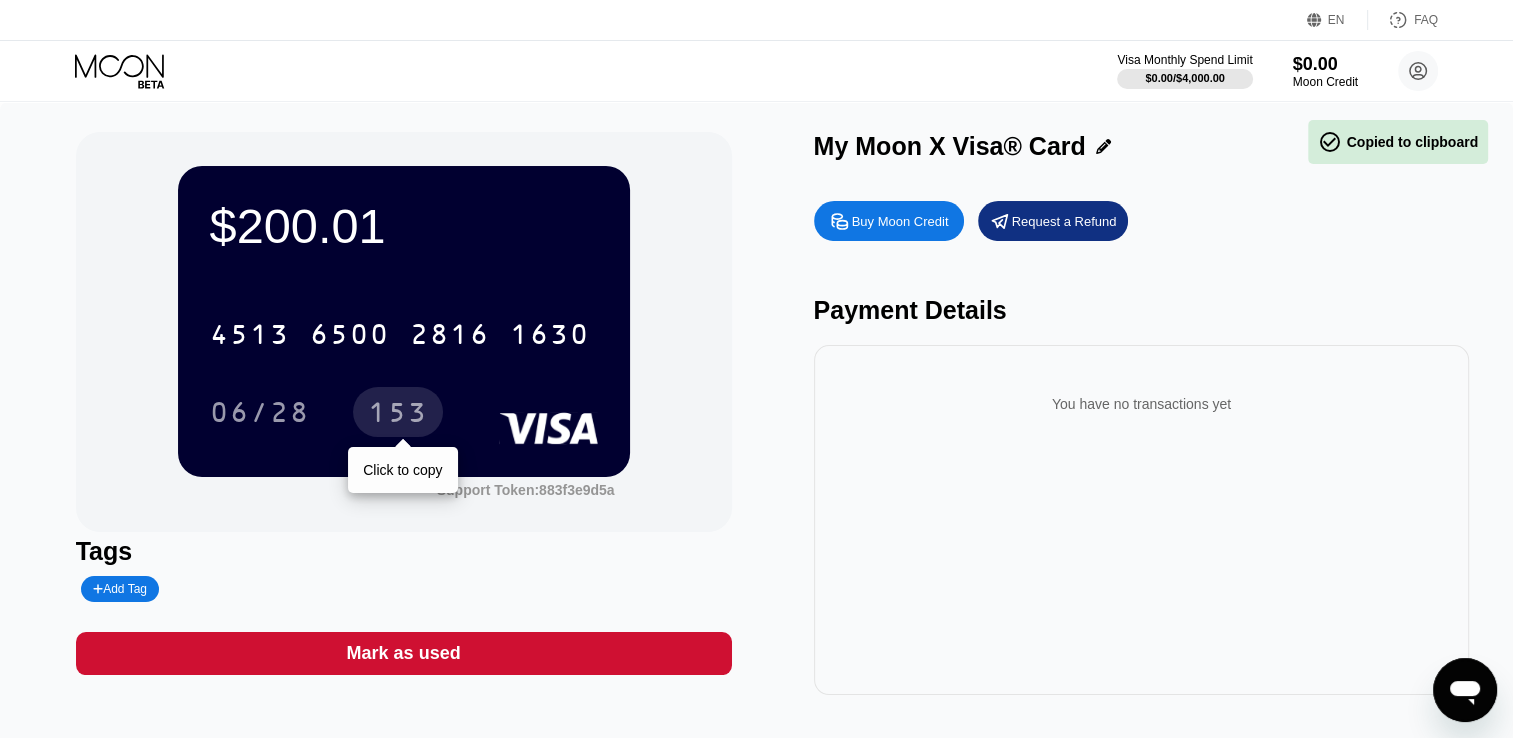 click on "153" at bounding box center (398, 415) 